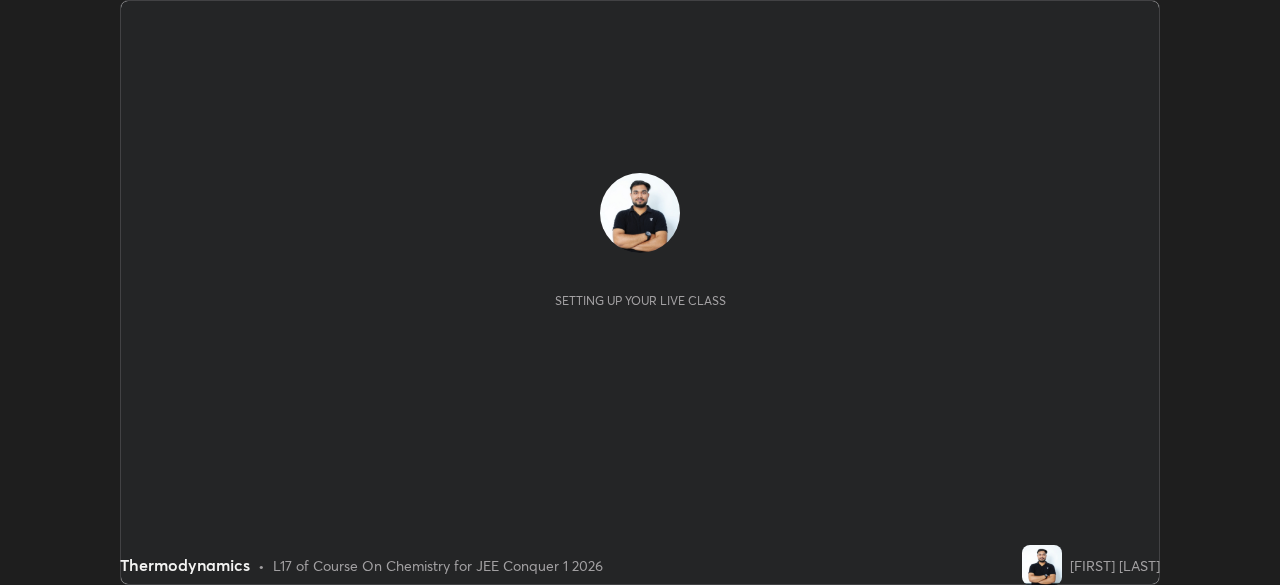 scroll, scrollTop: 0, scrollLeft: 0, axis: both 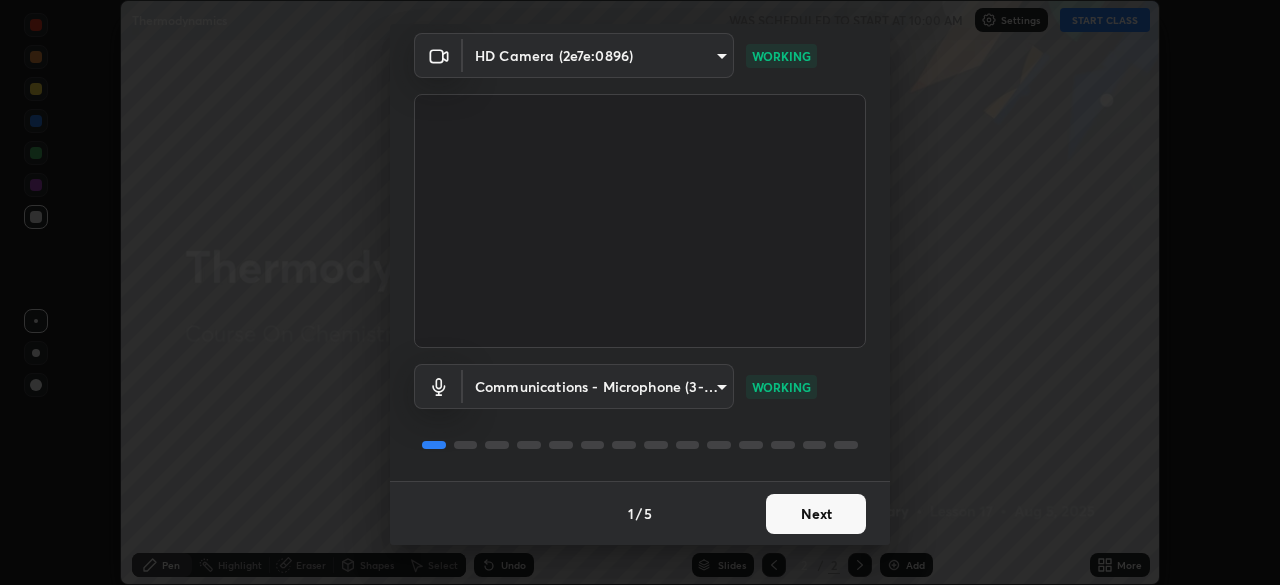 click on "Next" at bounding box center [816, 514] 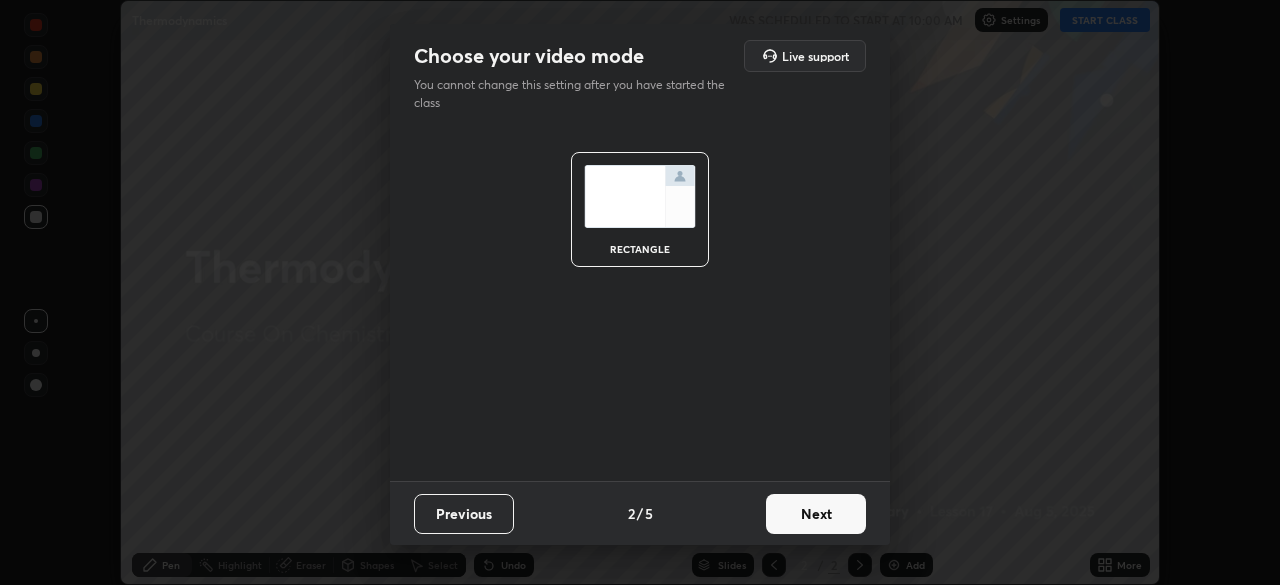 scroll, scrollTop: 0, scrollLeft: 0, axis: both 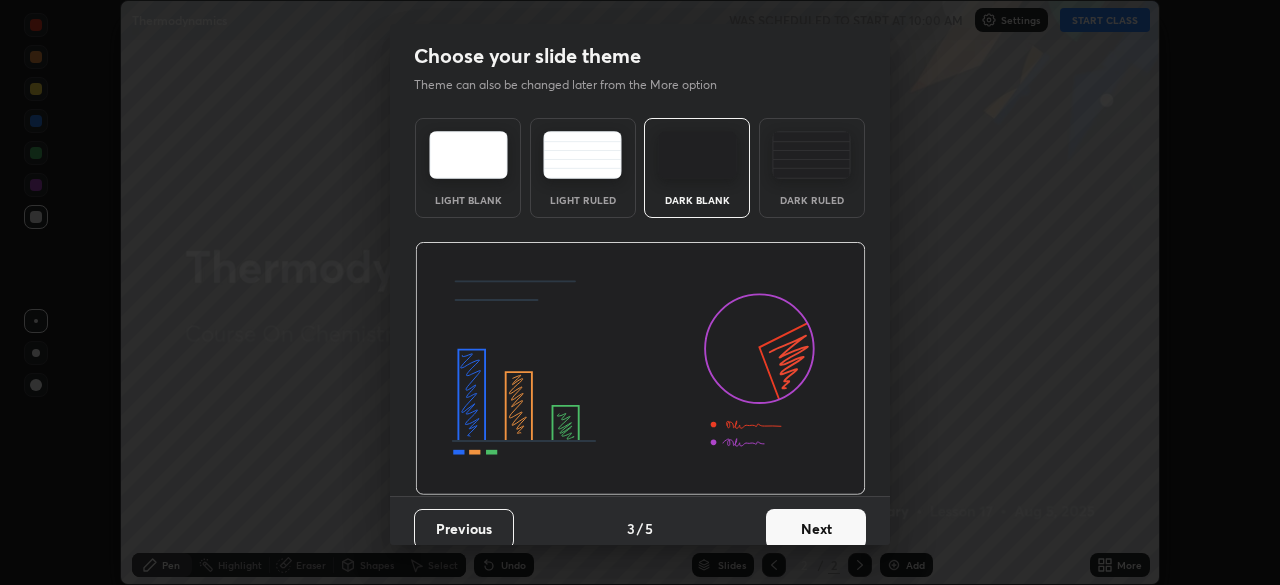 click on "Next" at bounding box center (816, 529) 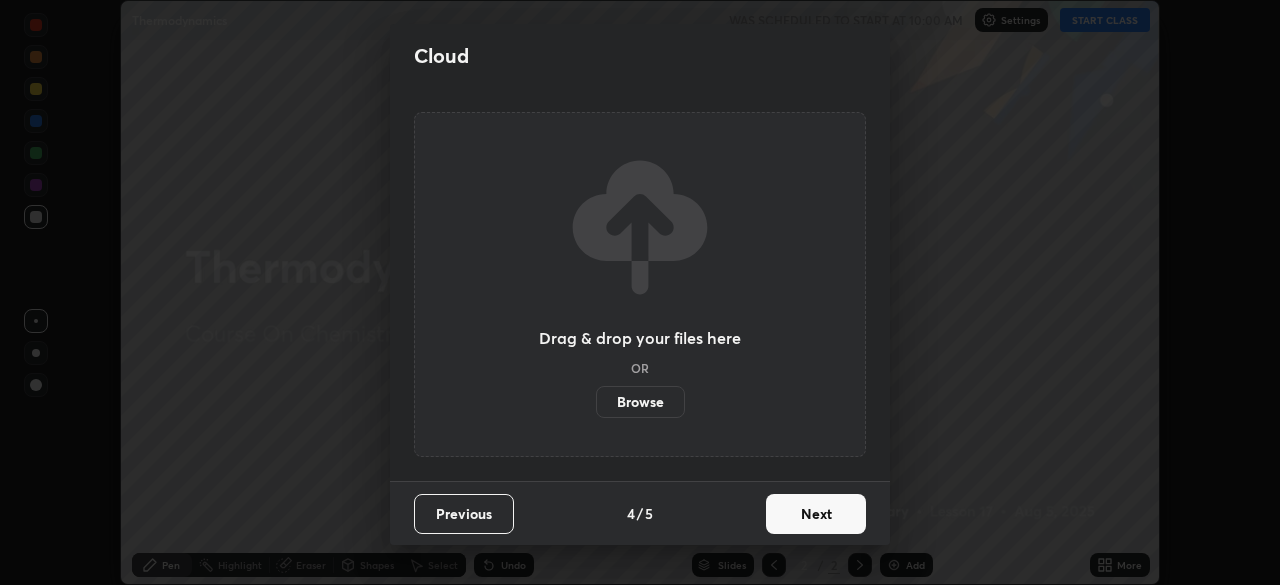 click on "Next" at bounding box center (816, 514) 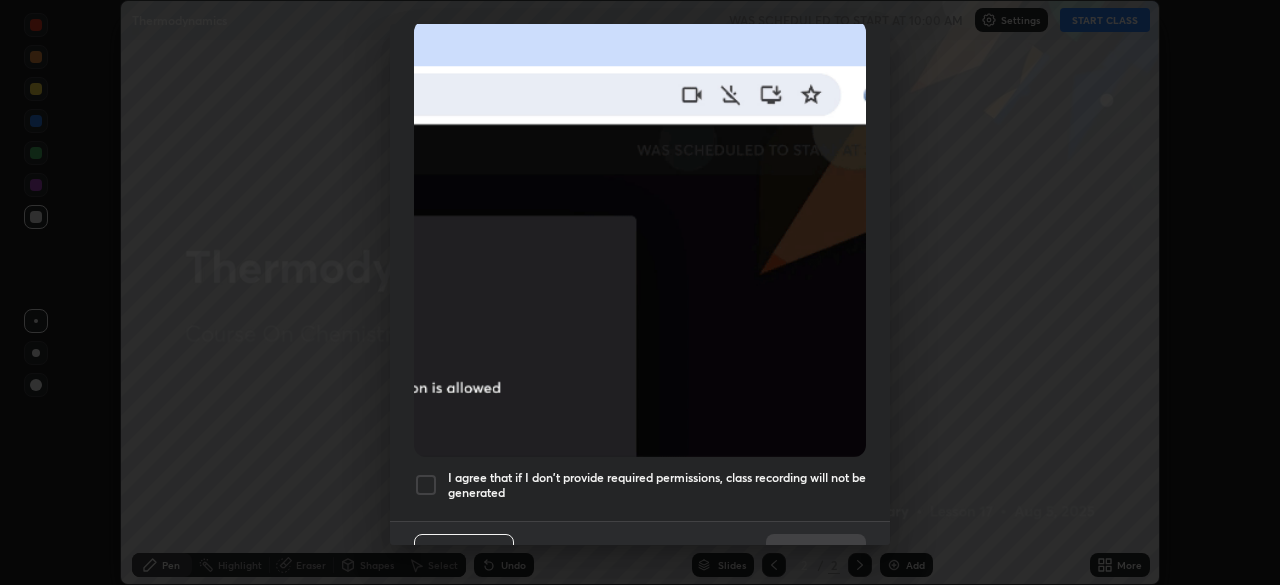 scroll, scrollTop: 466, scrollLeft: 0, axis: vertical 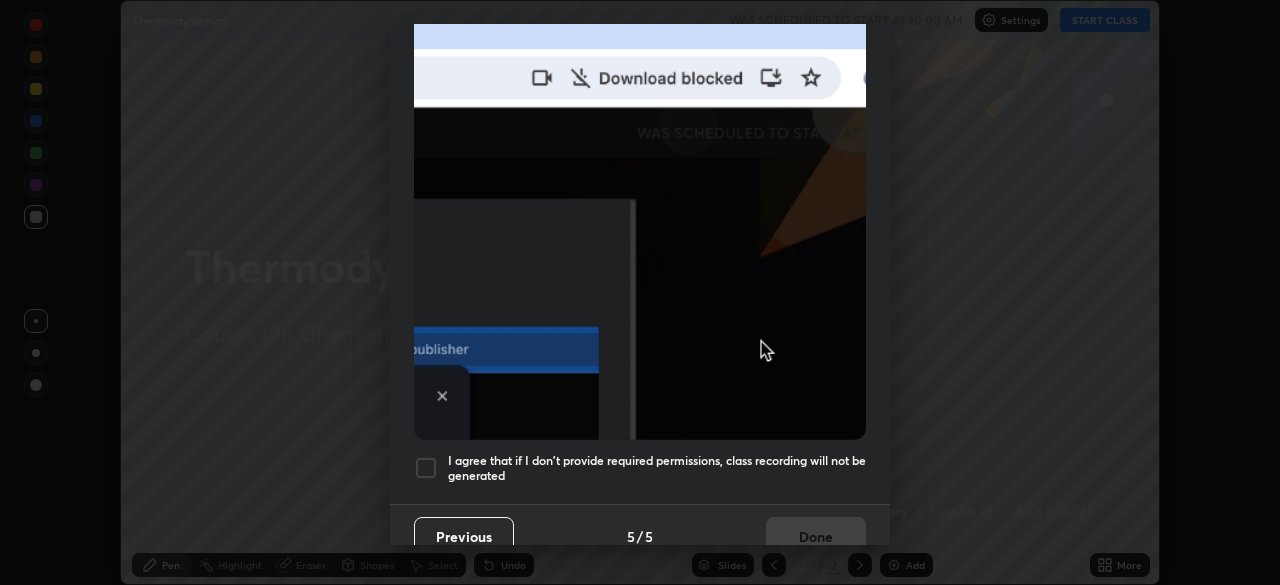 click at bounding box center [426, 468] 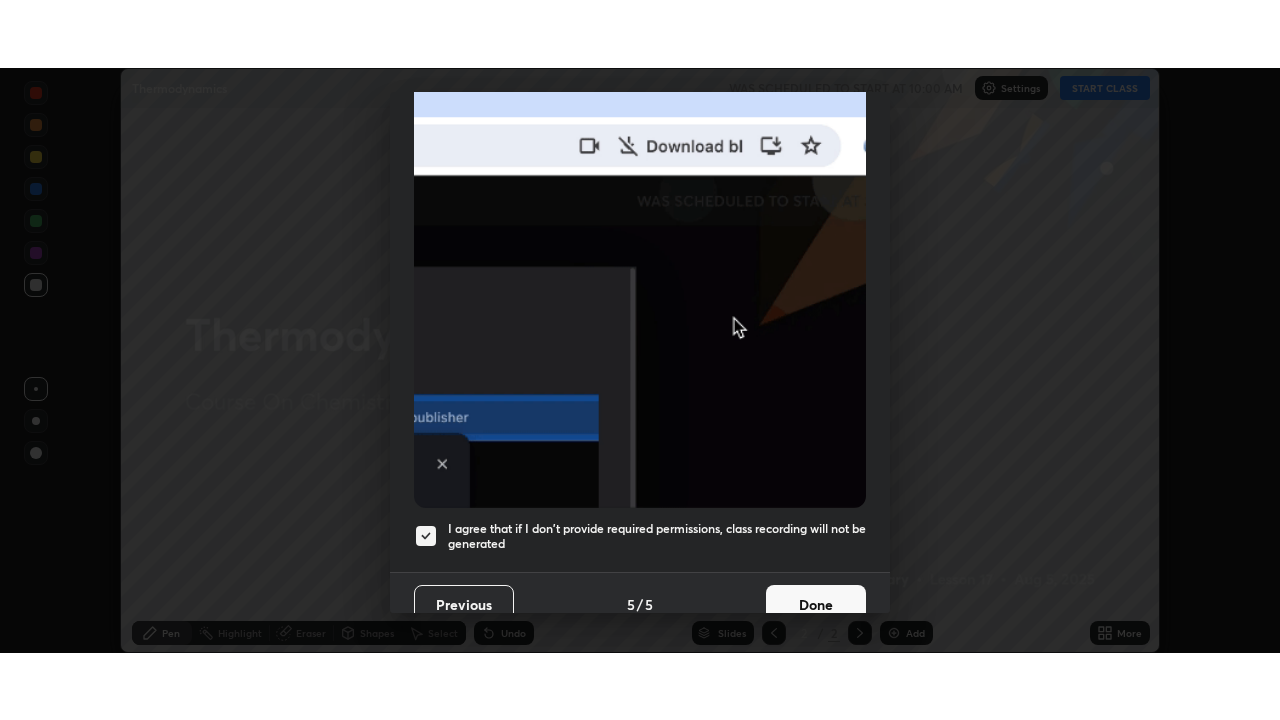 scroll, scrollTop: 479, scrollLeft: 0, axis: vertical 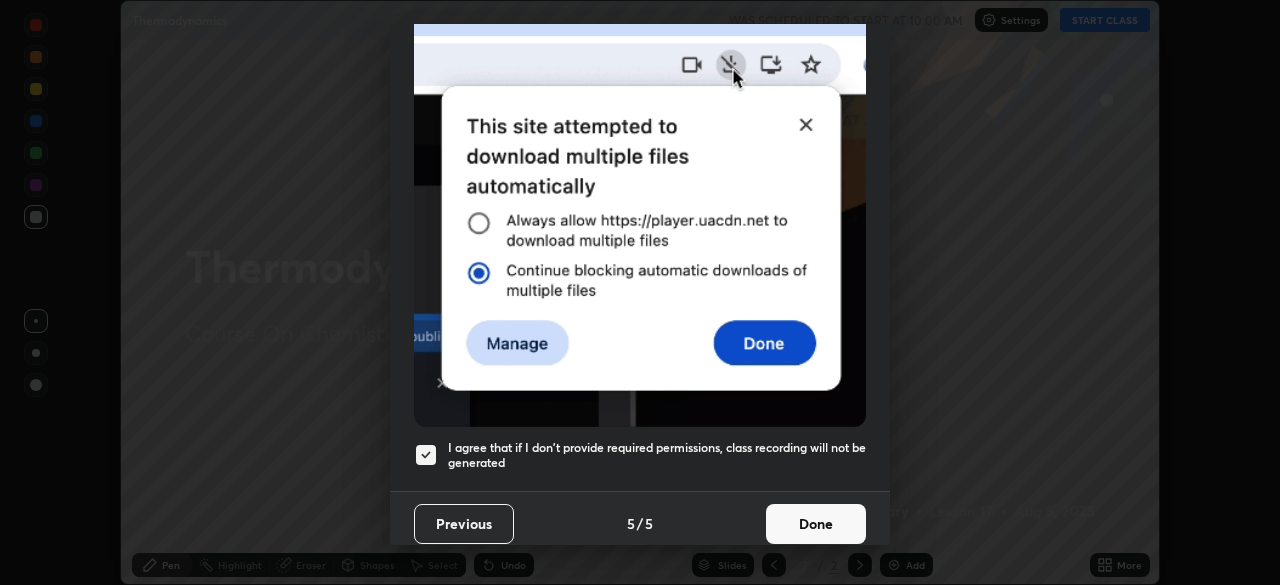 click on "Done" at bounding box center [816, 524] 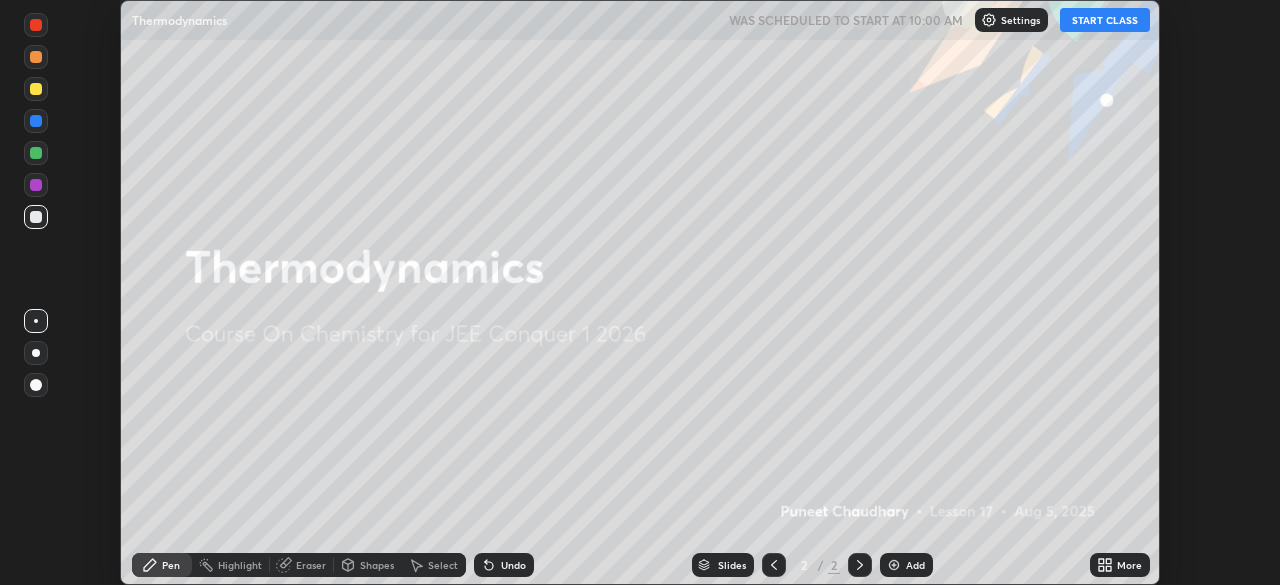 click on "START CLASS" at bounding box center (1105, 20) 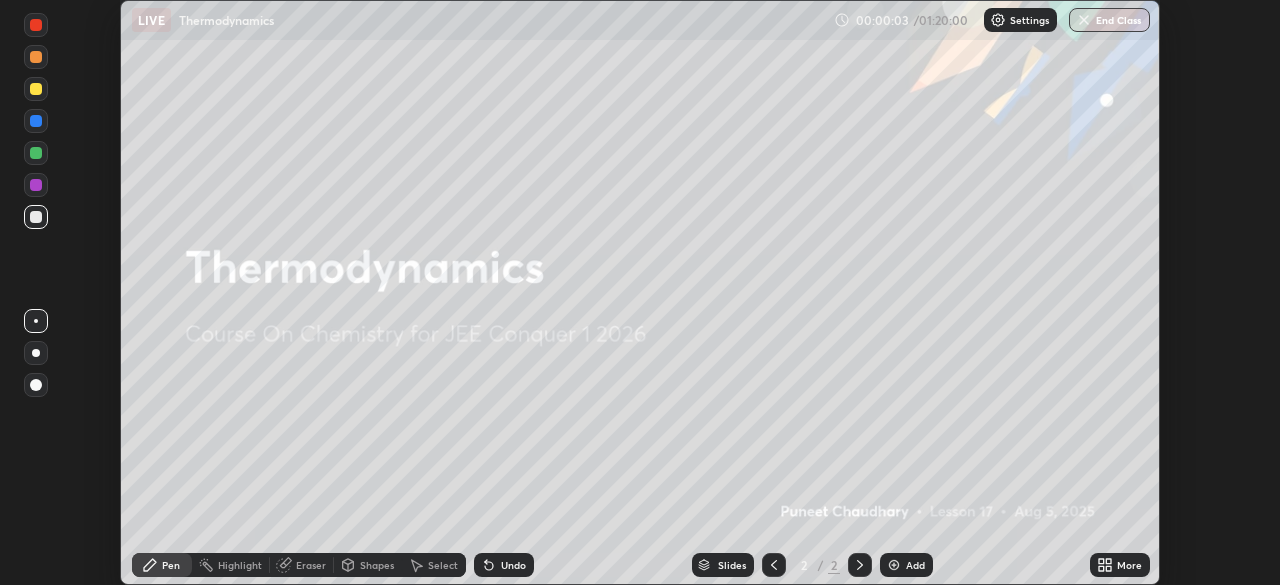click 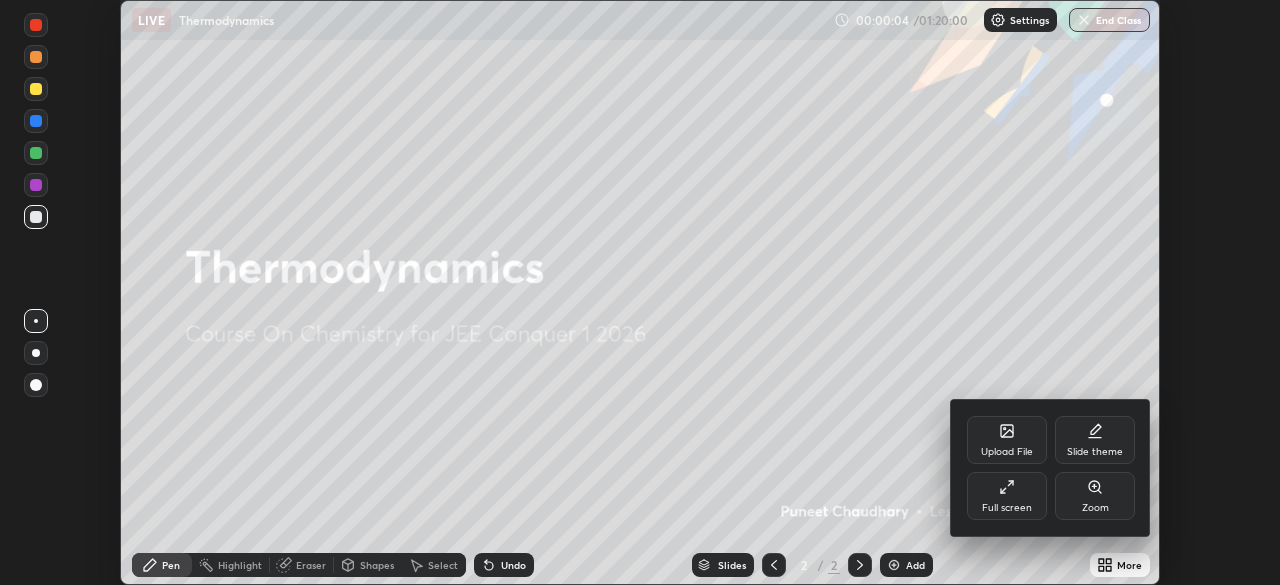 click 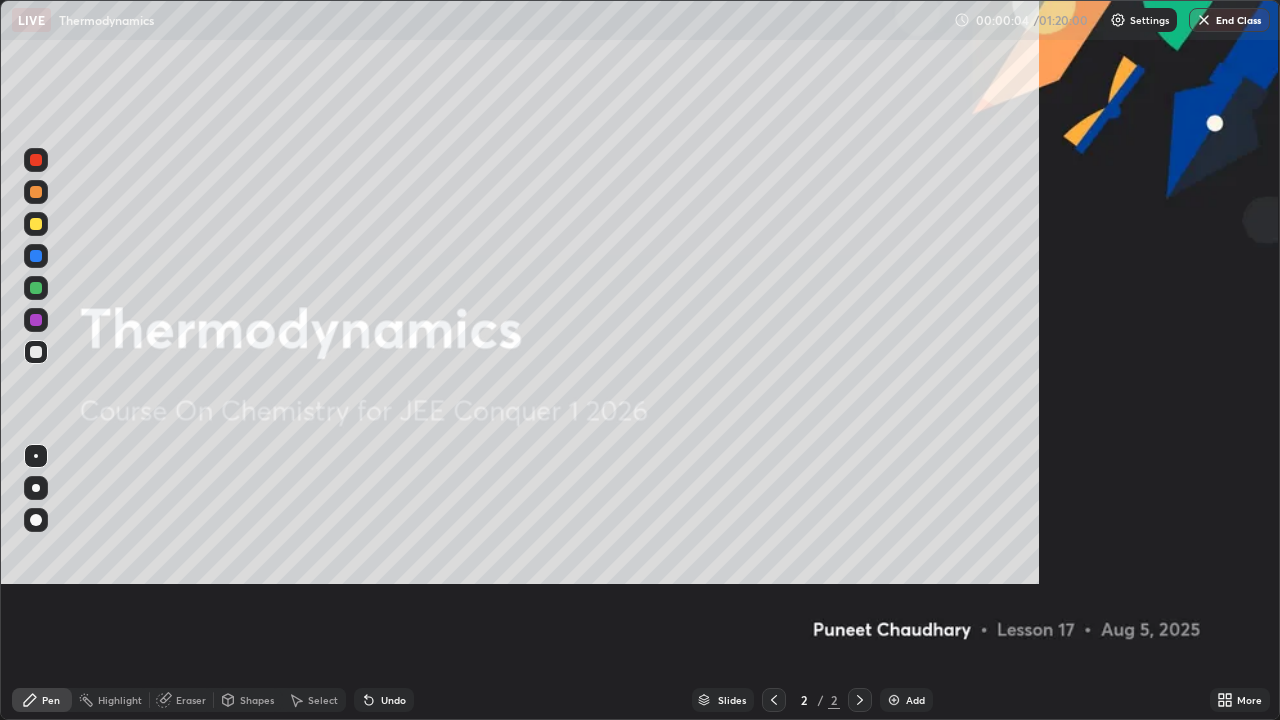 scroll, scrollTop: 99280, scrollLeft: 98720, axis: both 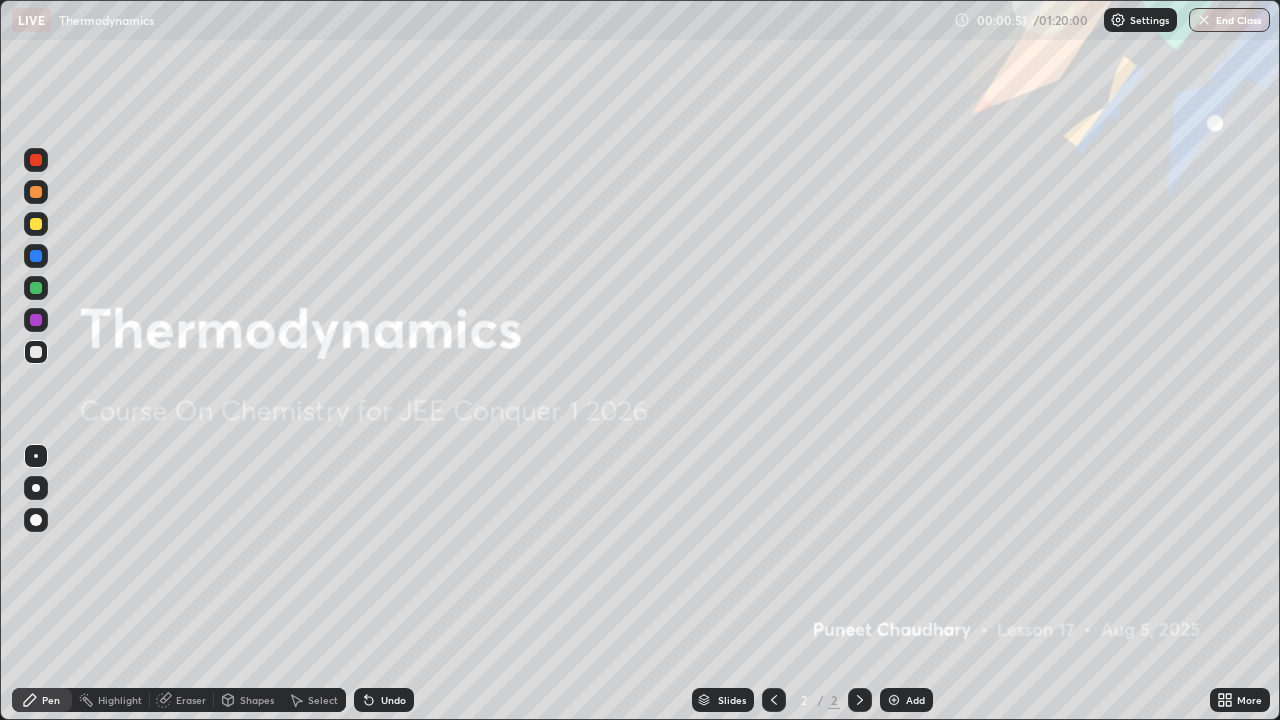 click on "More" at bounding box center (1240, 700) 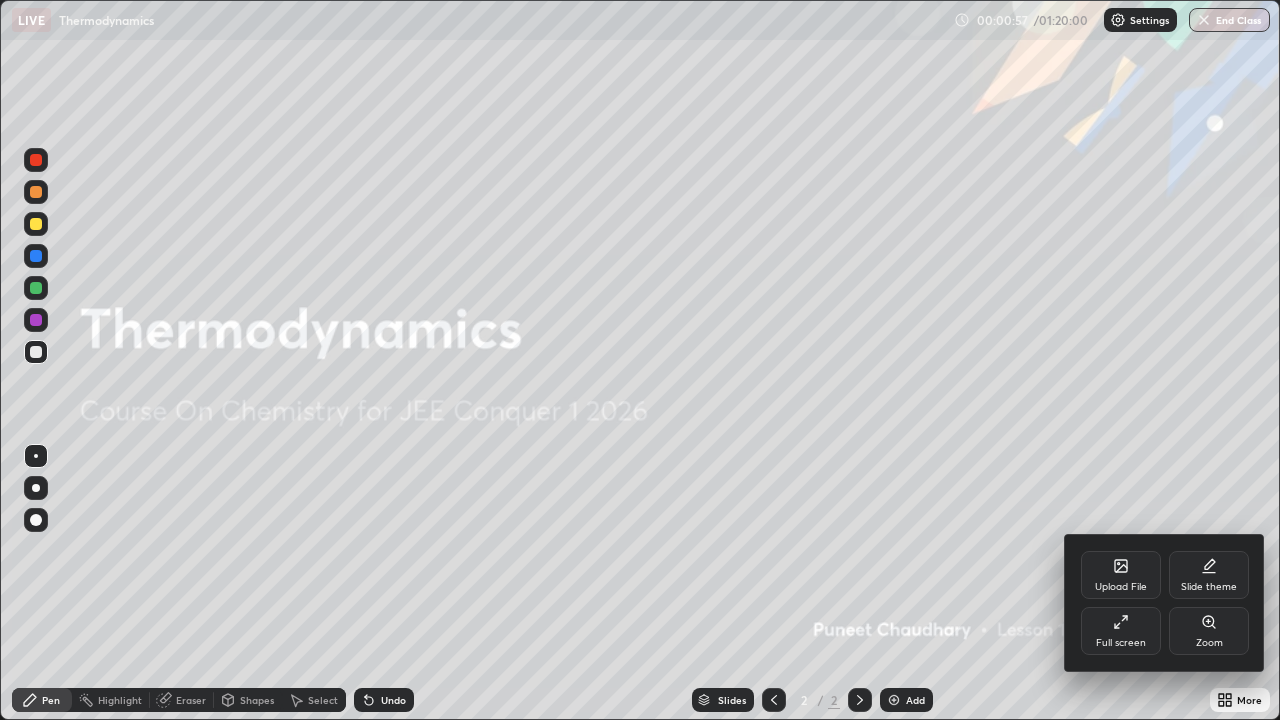 click on "Upload File" at bounding box center (1121, 575) 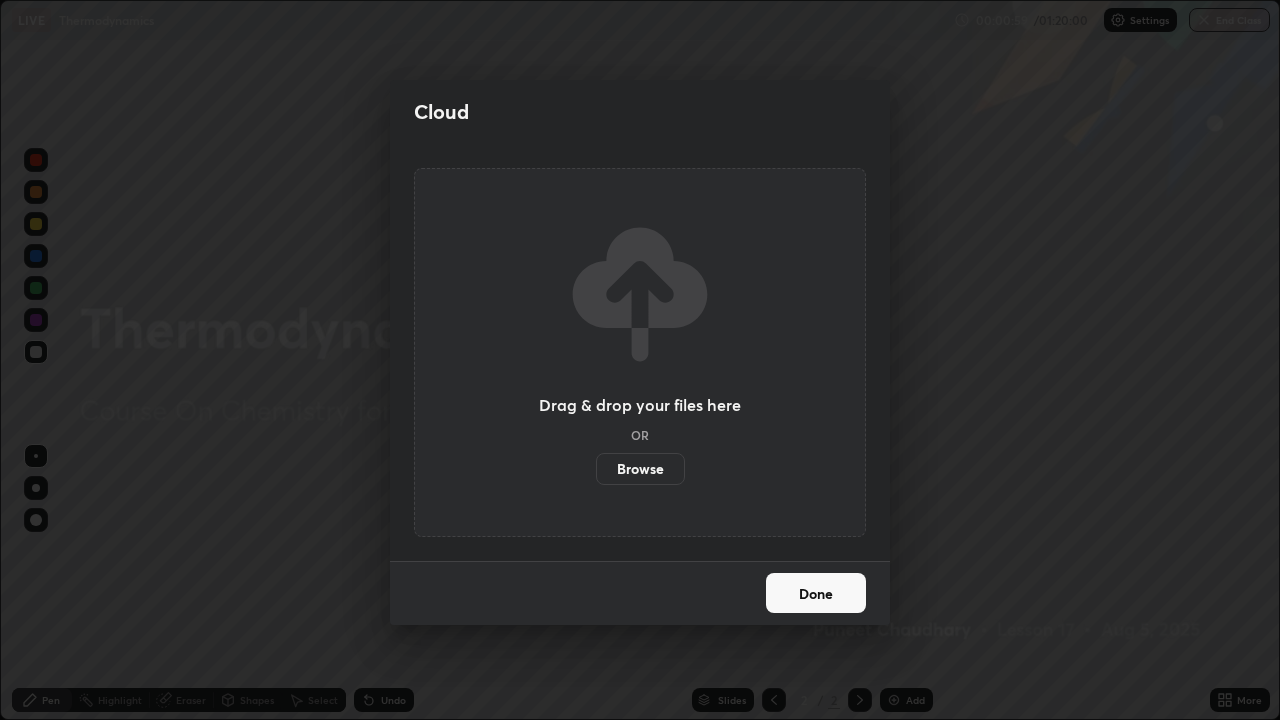 click on "Browse" at bounding box center (640, 469) 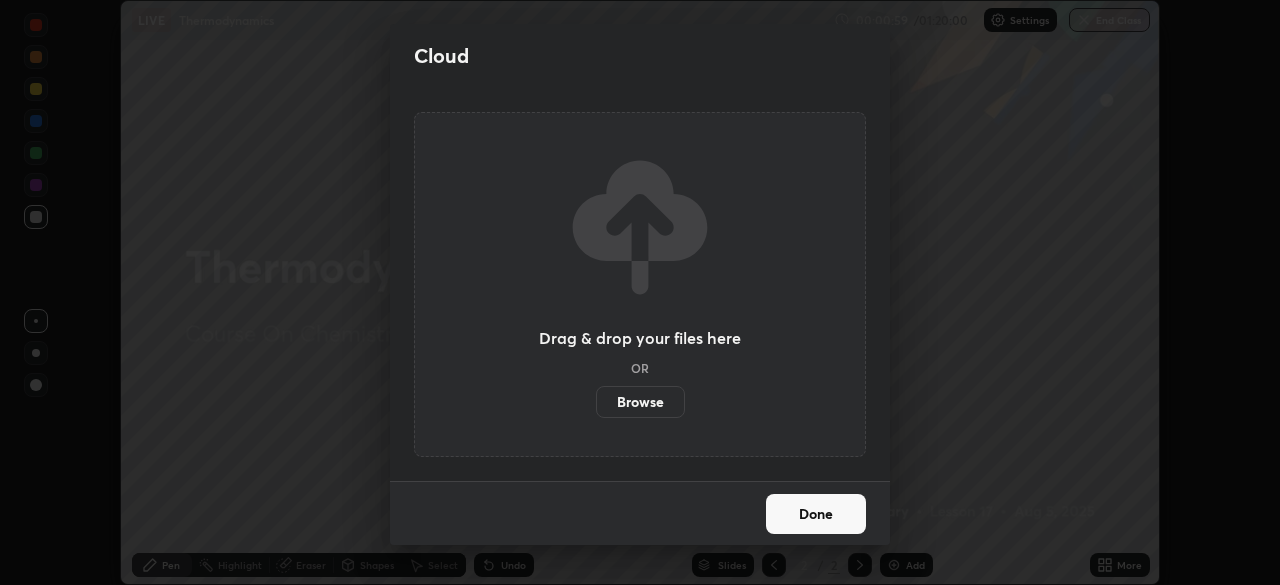 scroll, scrollTop: 585, scrollLeft: 1280, axis: both 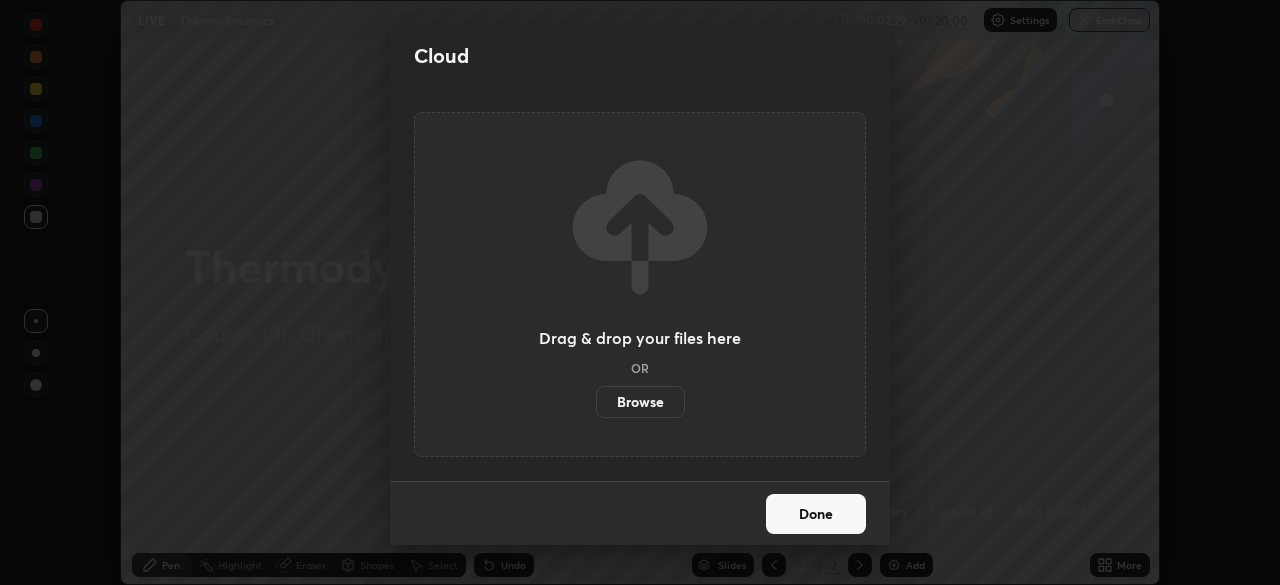 click on "Done" at bounding box center (816, 514) 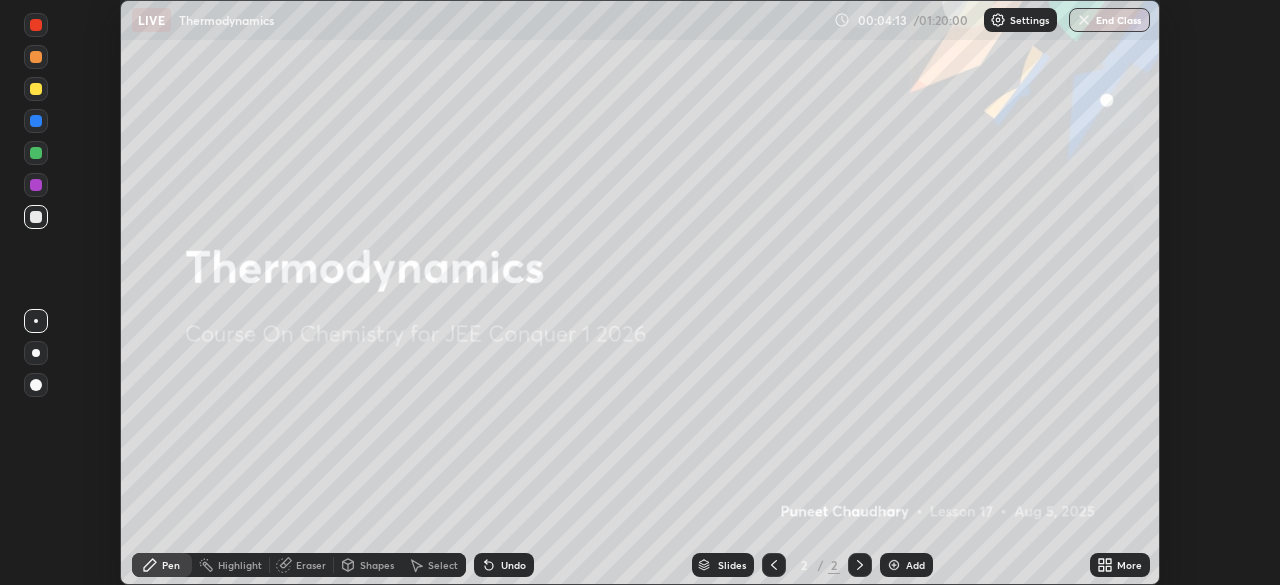 click 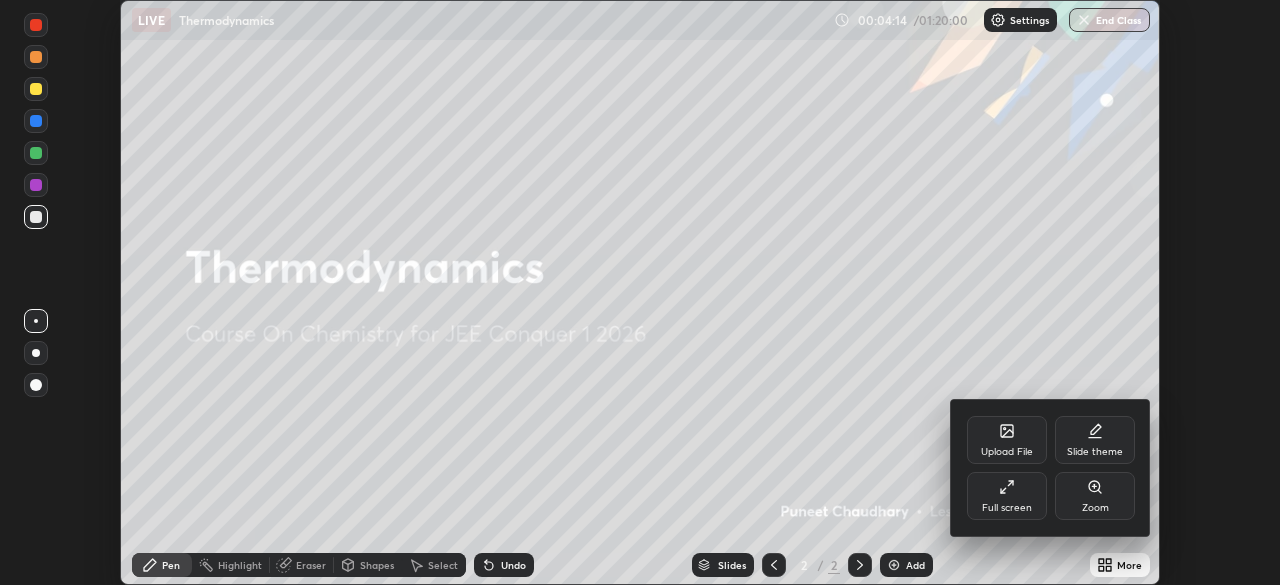 click 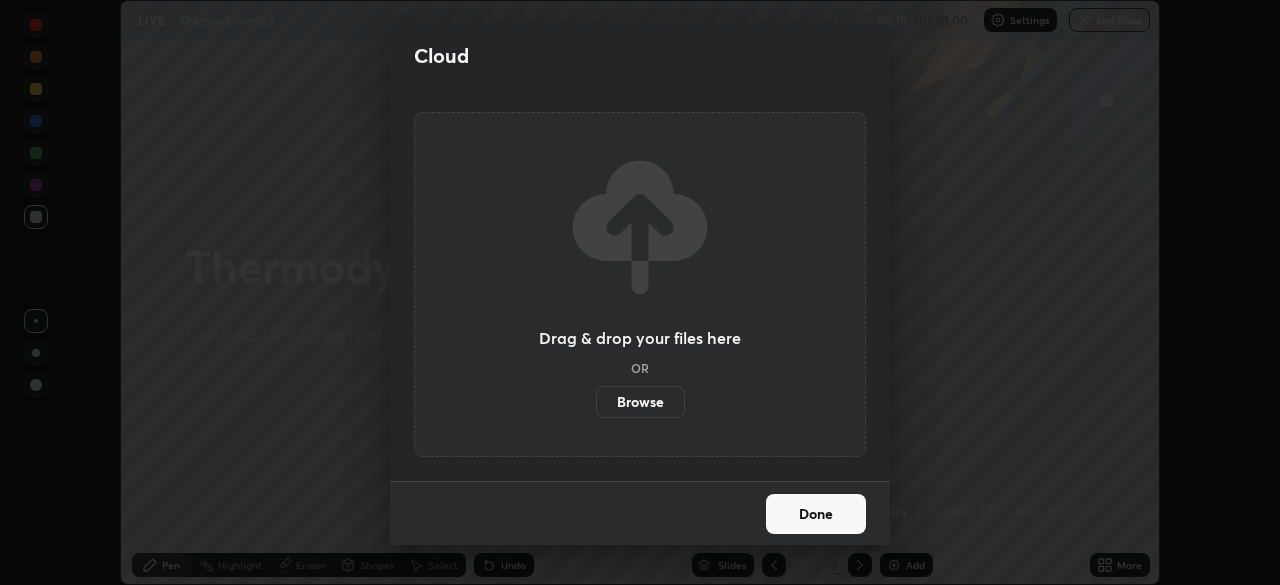click on "Browse" at bounding box center [640, 402] 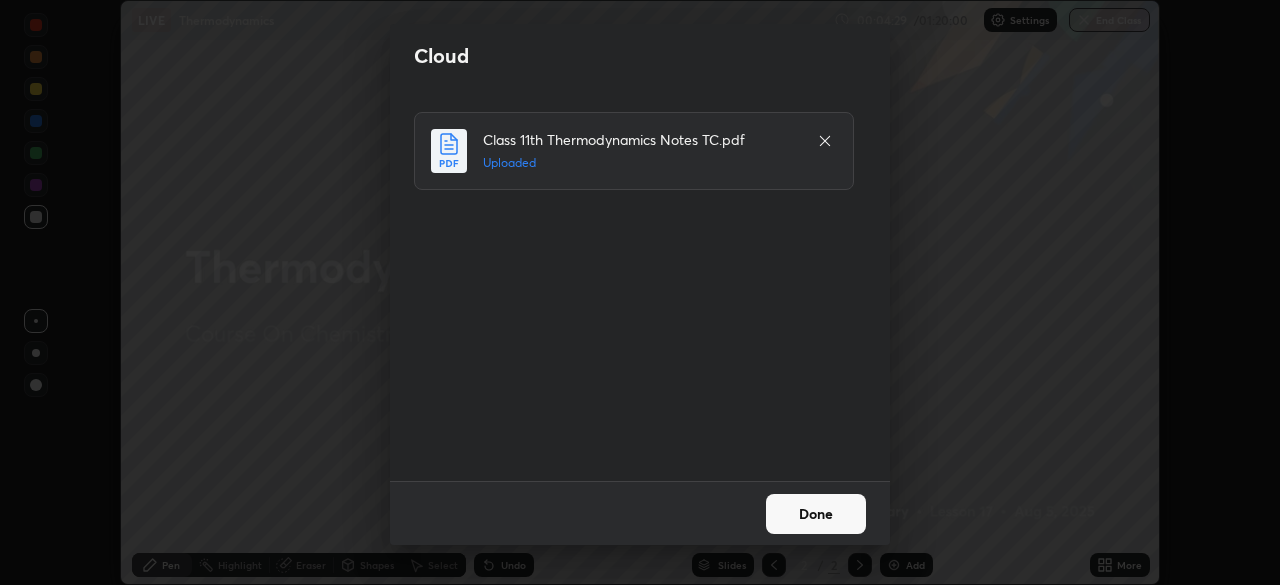 click on "Done" at bounding box center (816, 514) 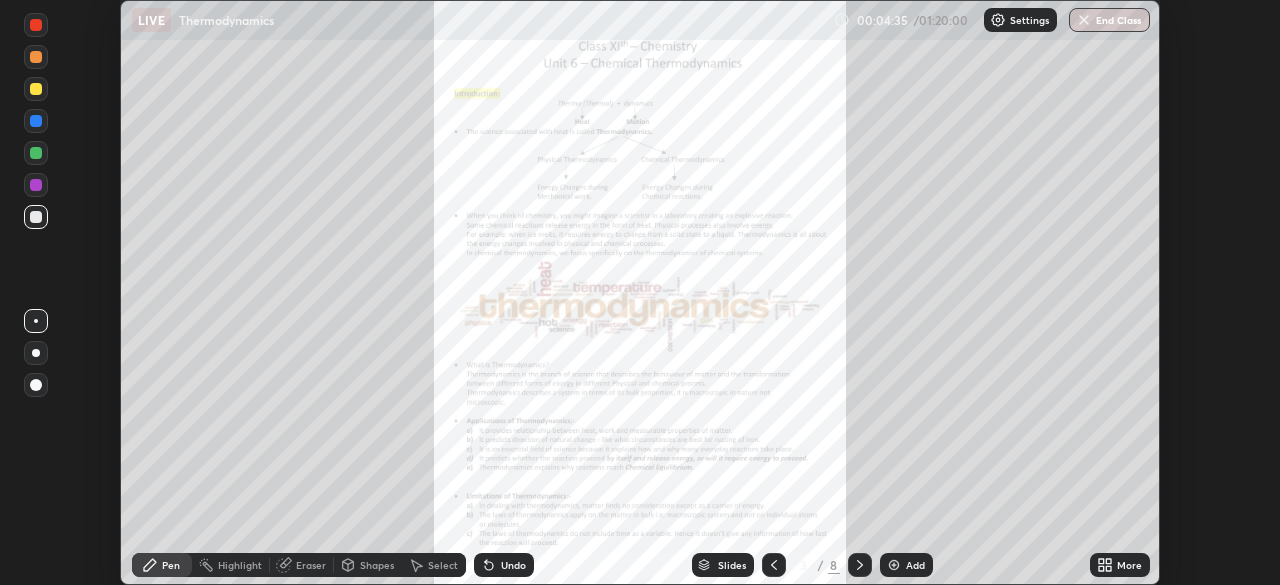 click 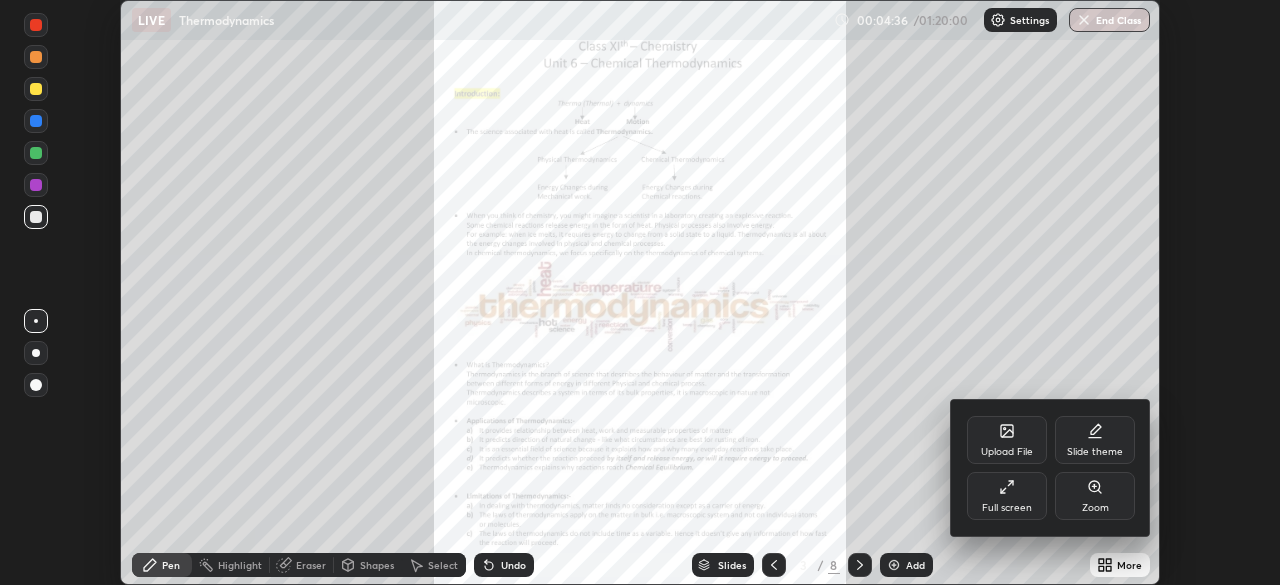 click on "Full screen" at bounding box center [1007, 496] 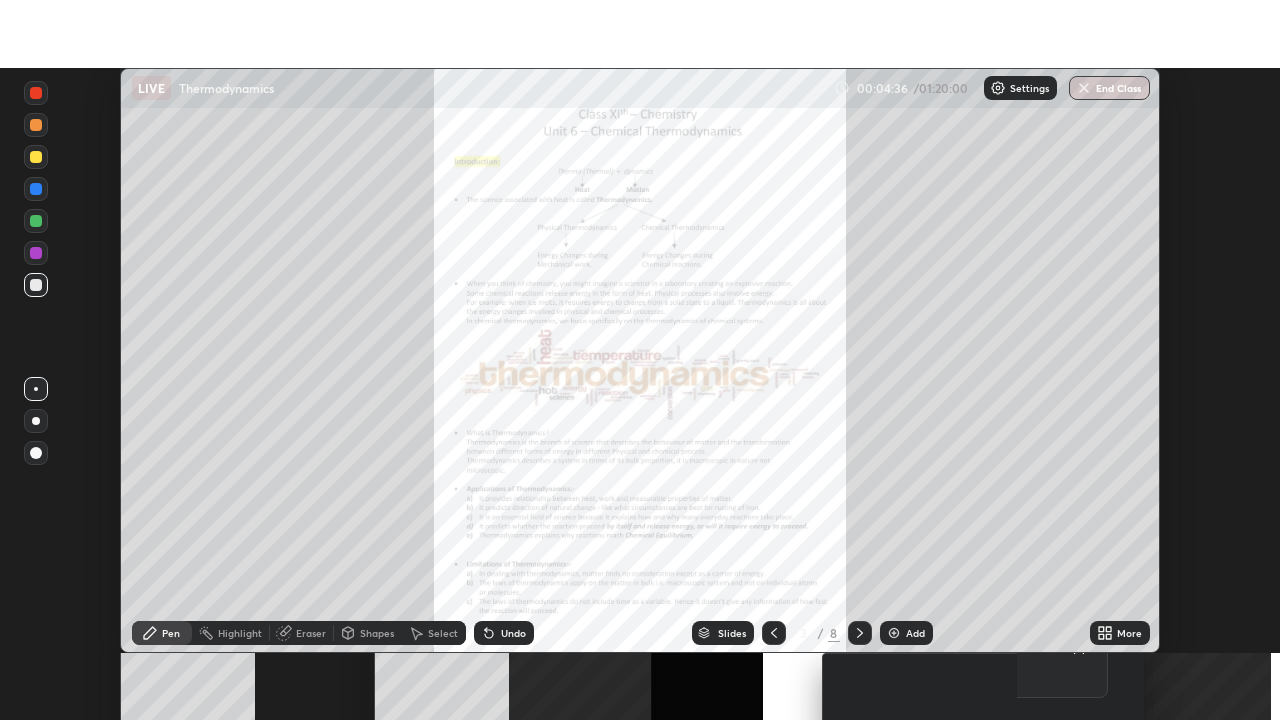 scroll, scrollTop: 99280, scrollLeft: 98720, axis: both 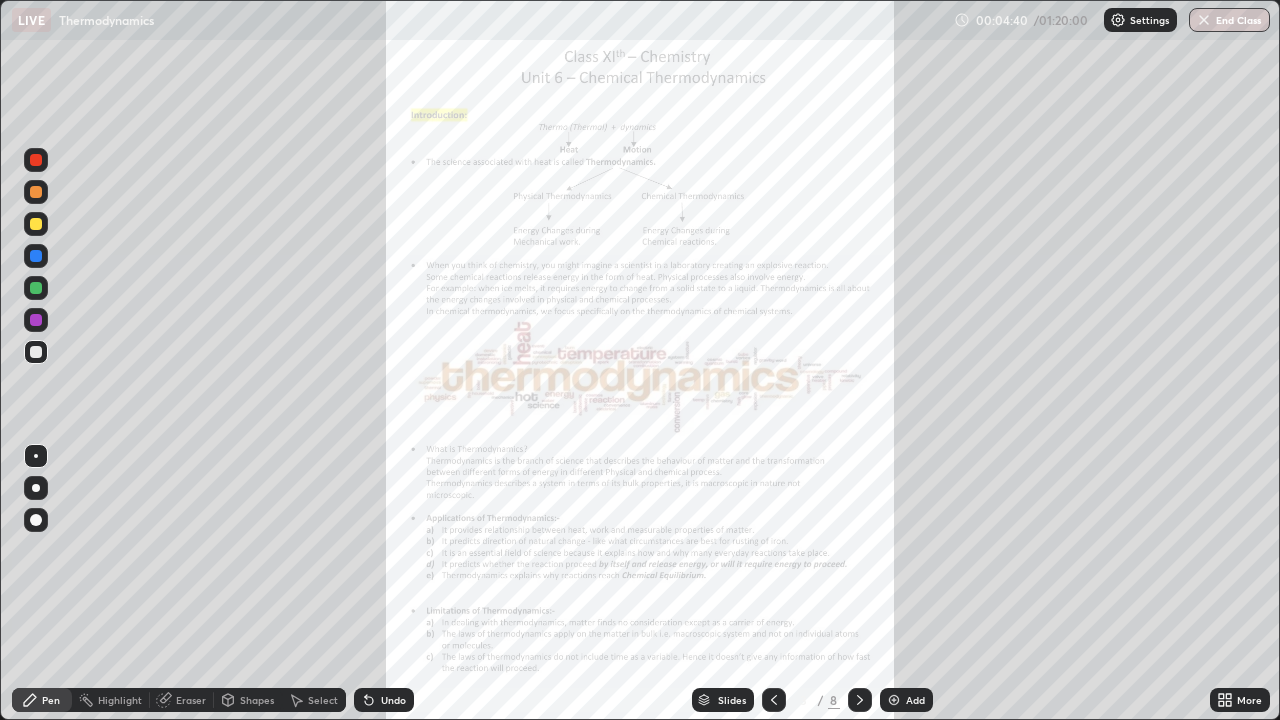 click 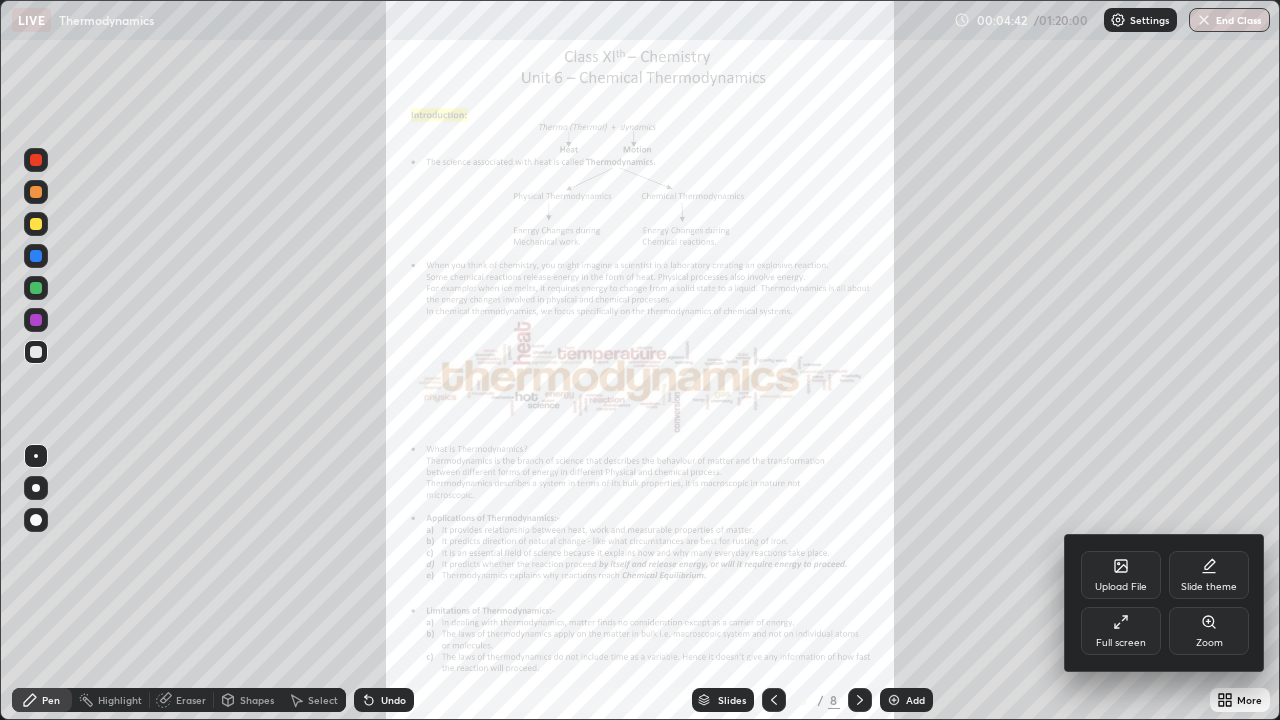click on "Zoom" at bounding box center [1209, 643] 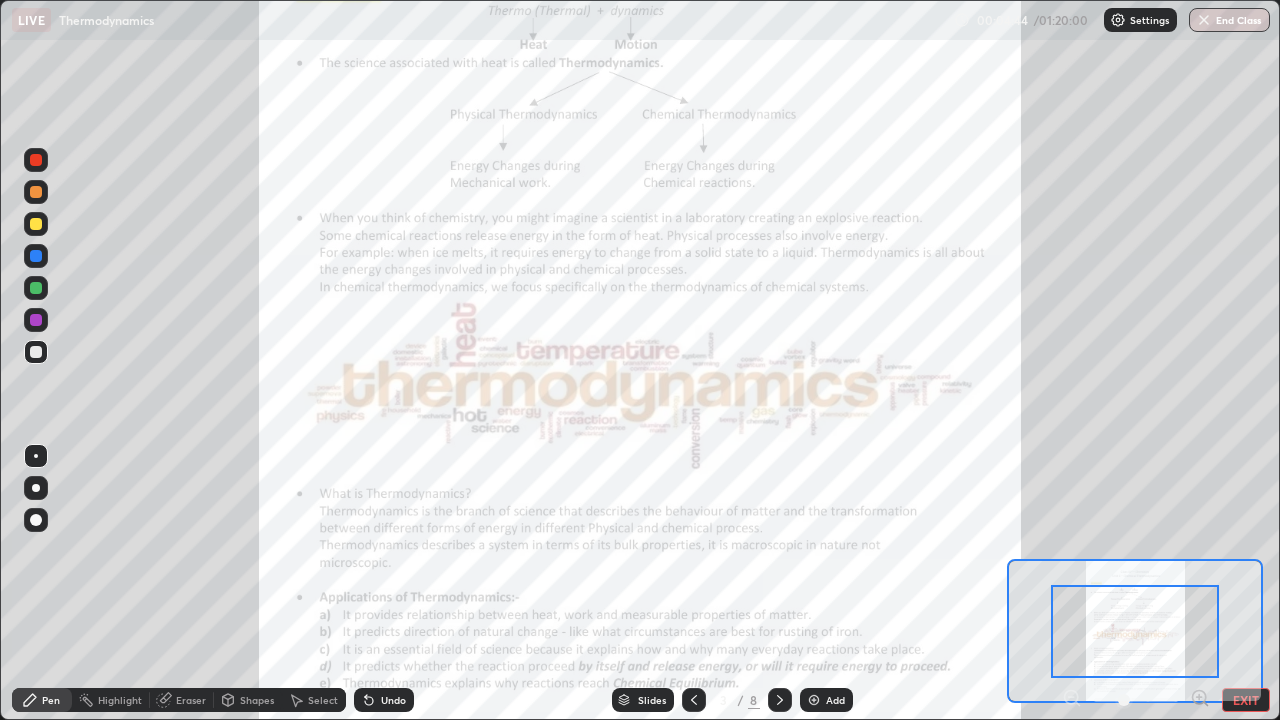 click 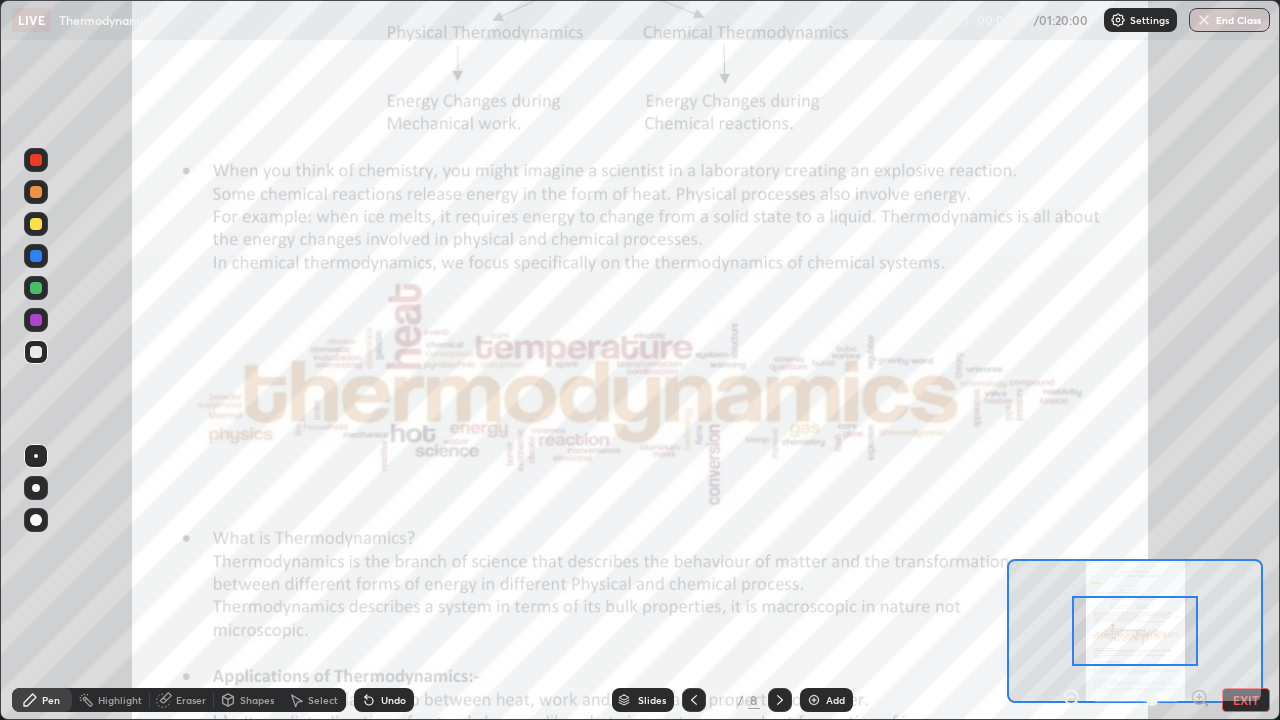 click on "Pen Highlight Eraser Shapes Select Undo Slides 3 / 8 Add EXIT" at bounding box center [640, 700] 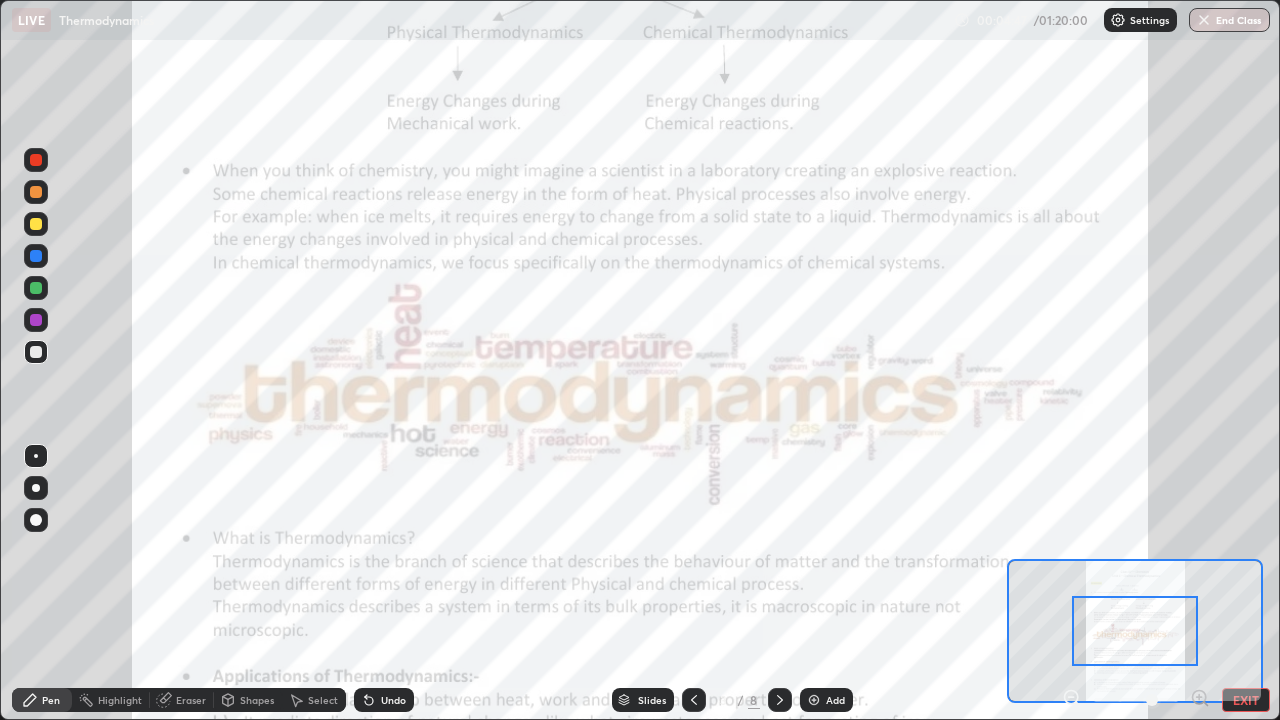 click 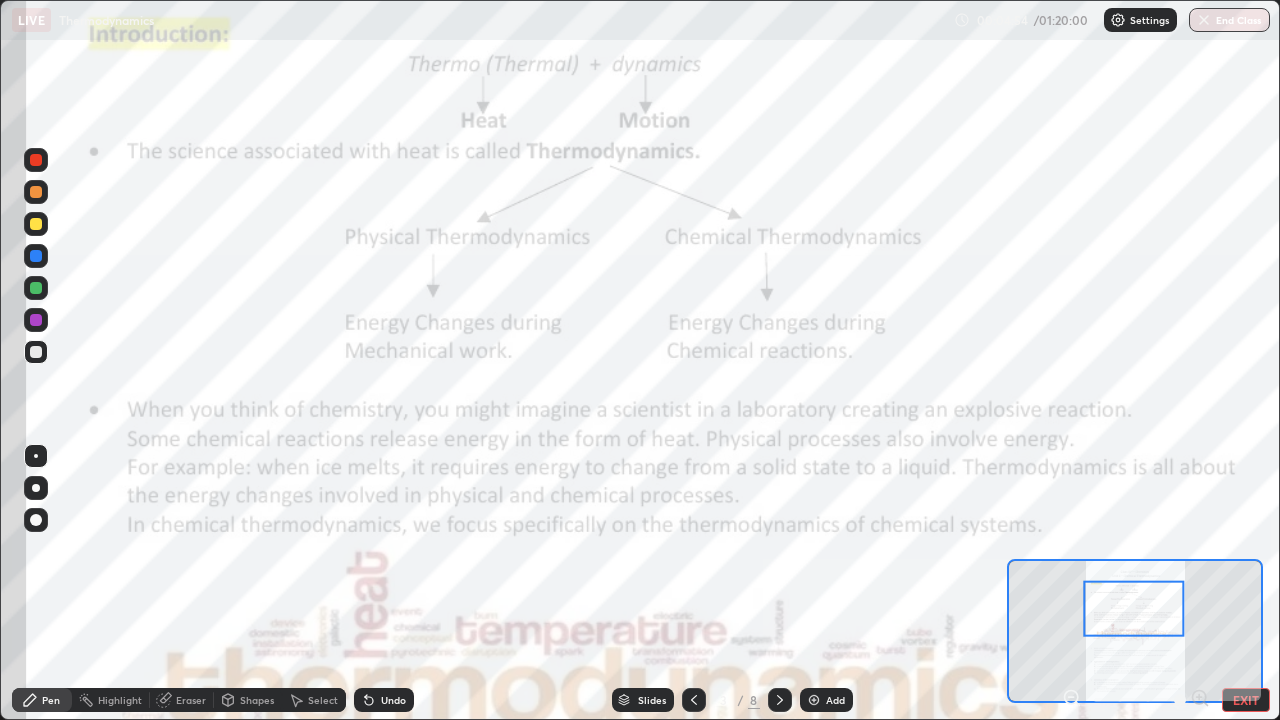 click at bounding box center (36, 160) 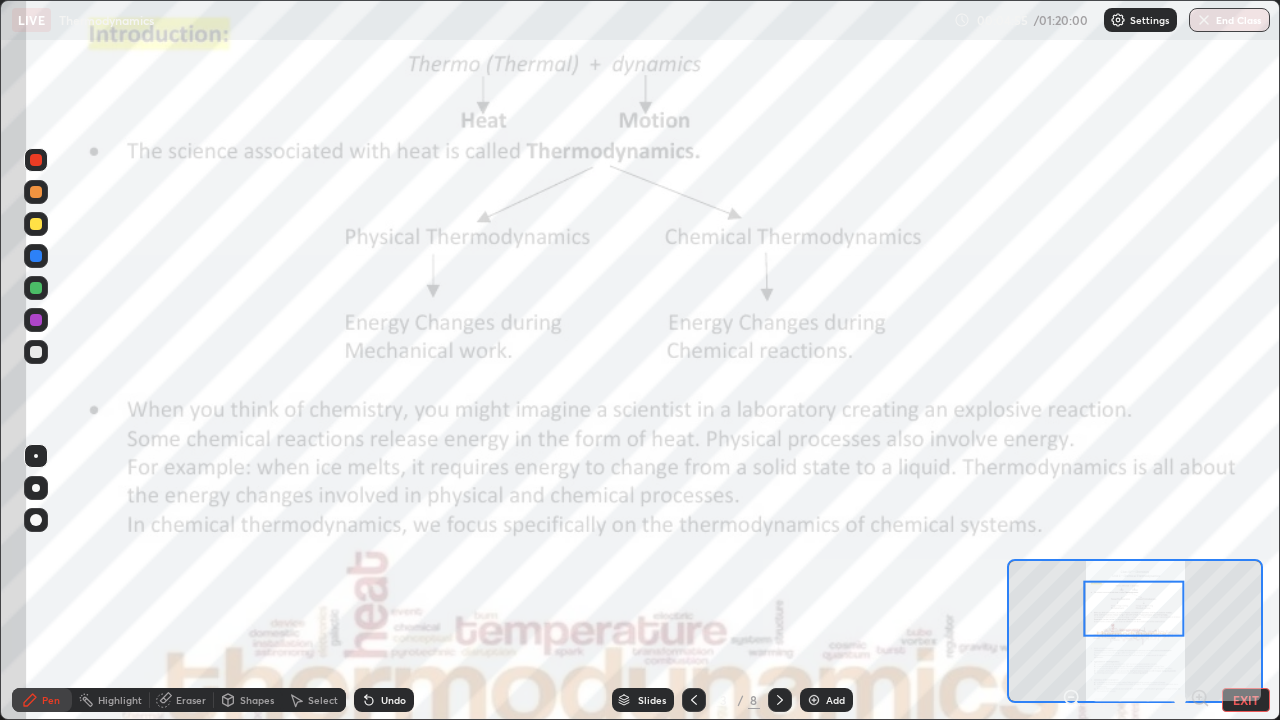 click at bounding box center [36, 488] 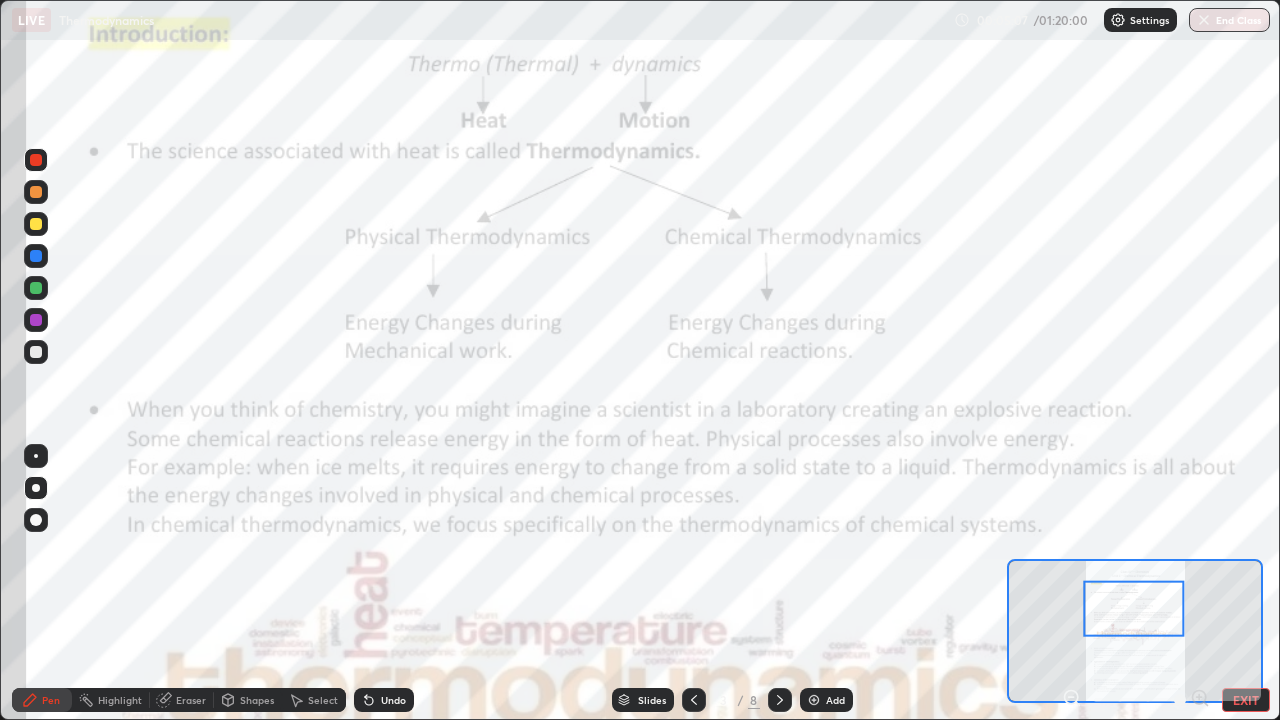 click at bounding box center [36, 456] 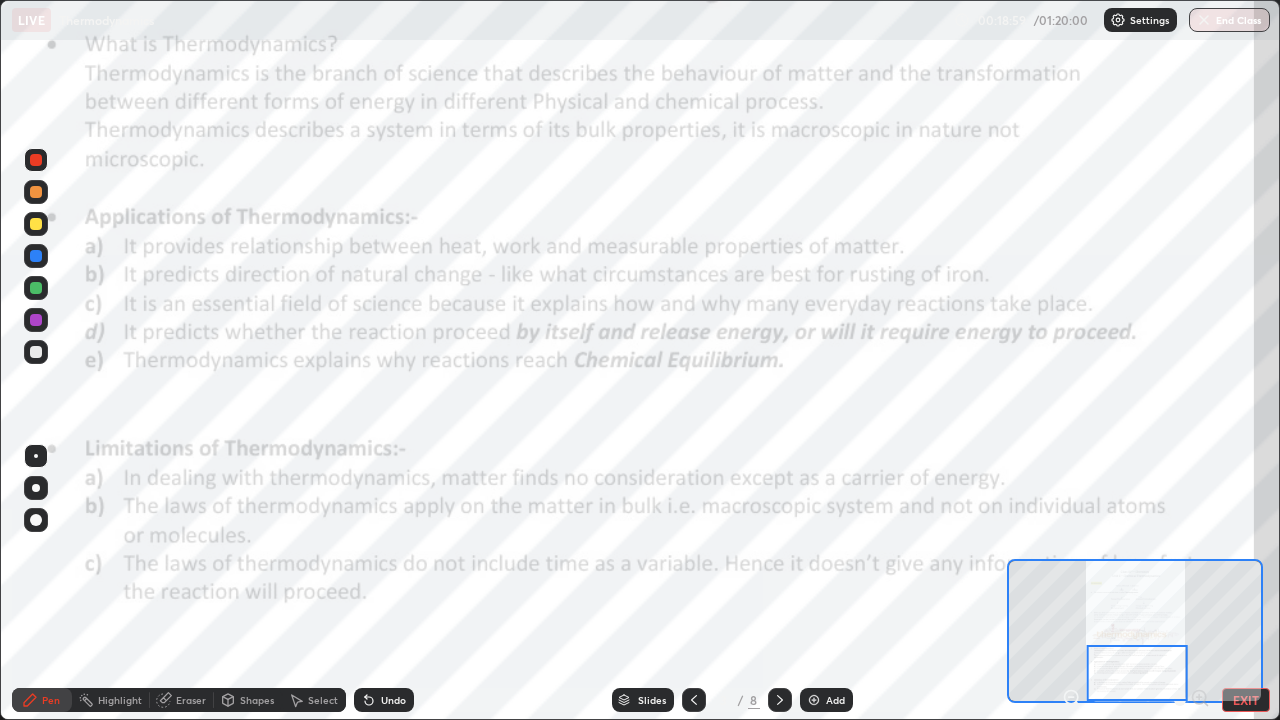 click 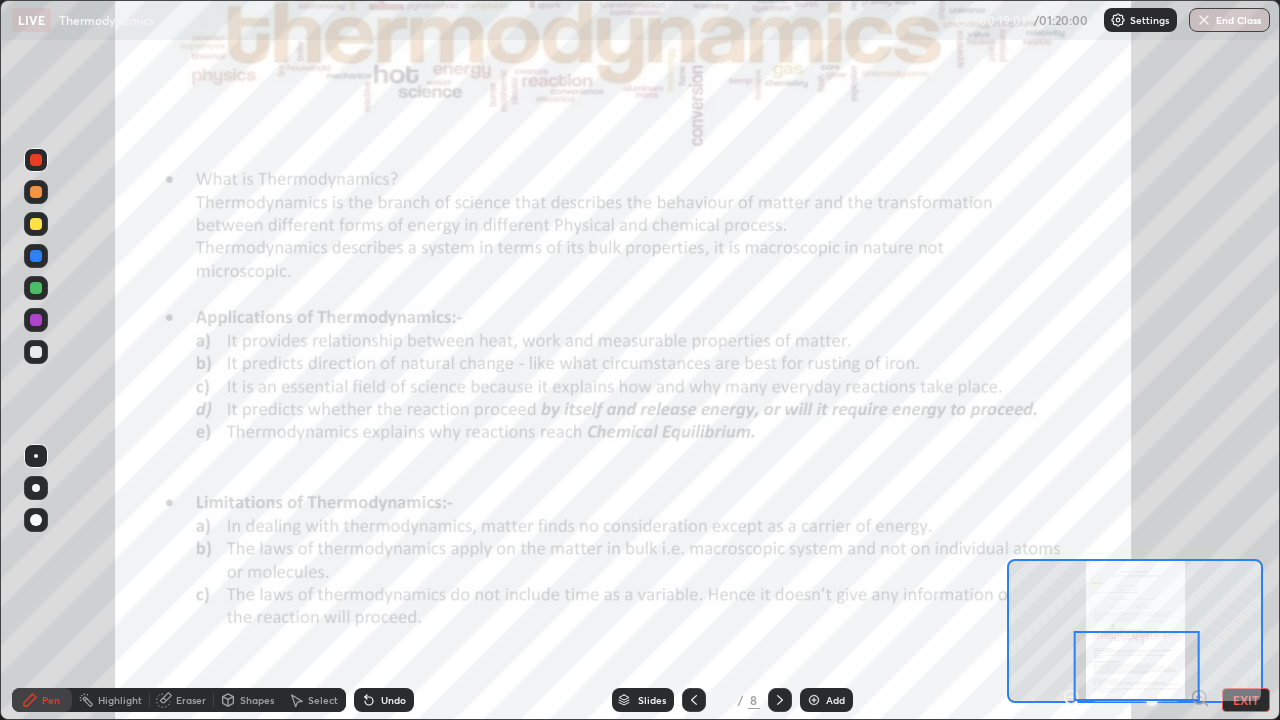 click on "EXIT" at bounding box center (1246, 700) 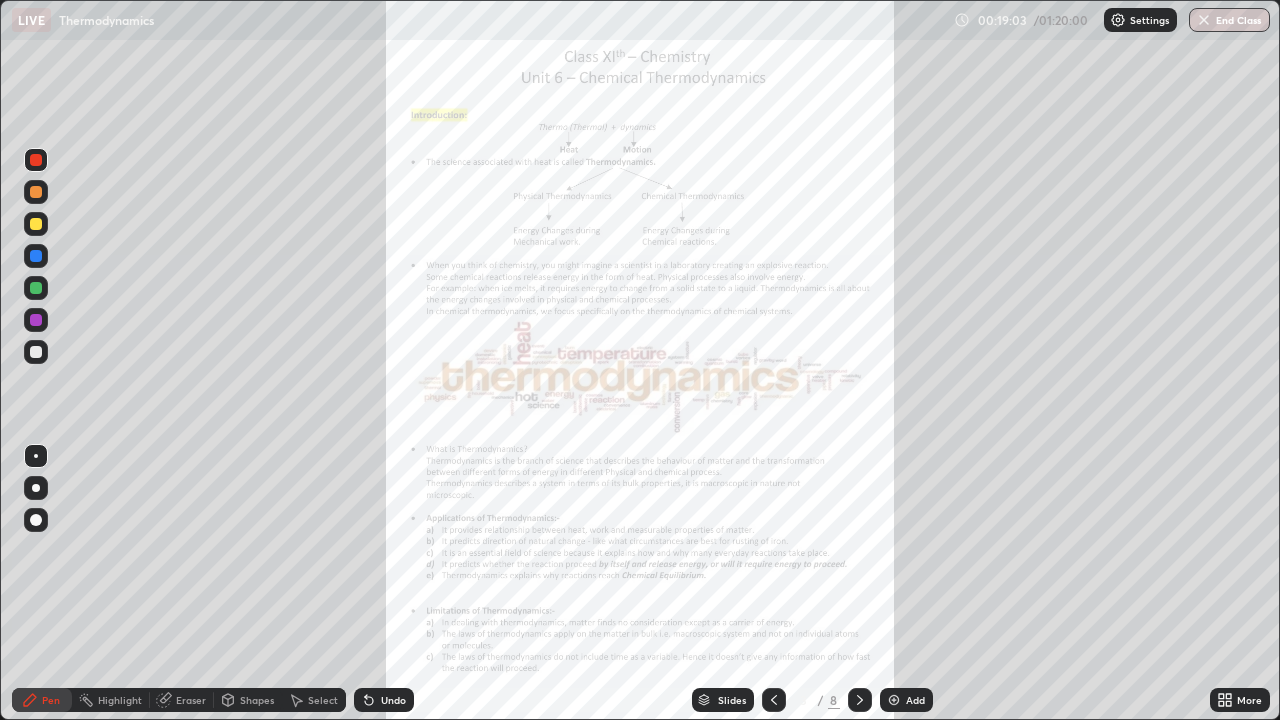 click 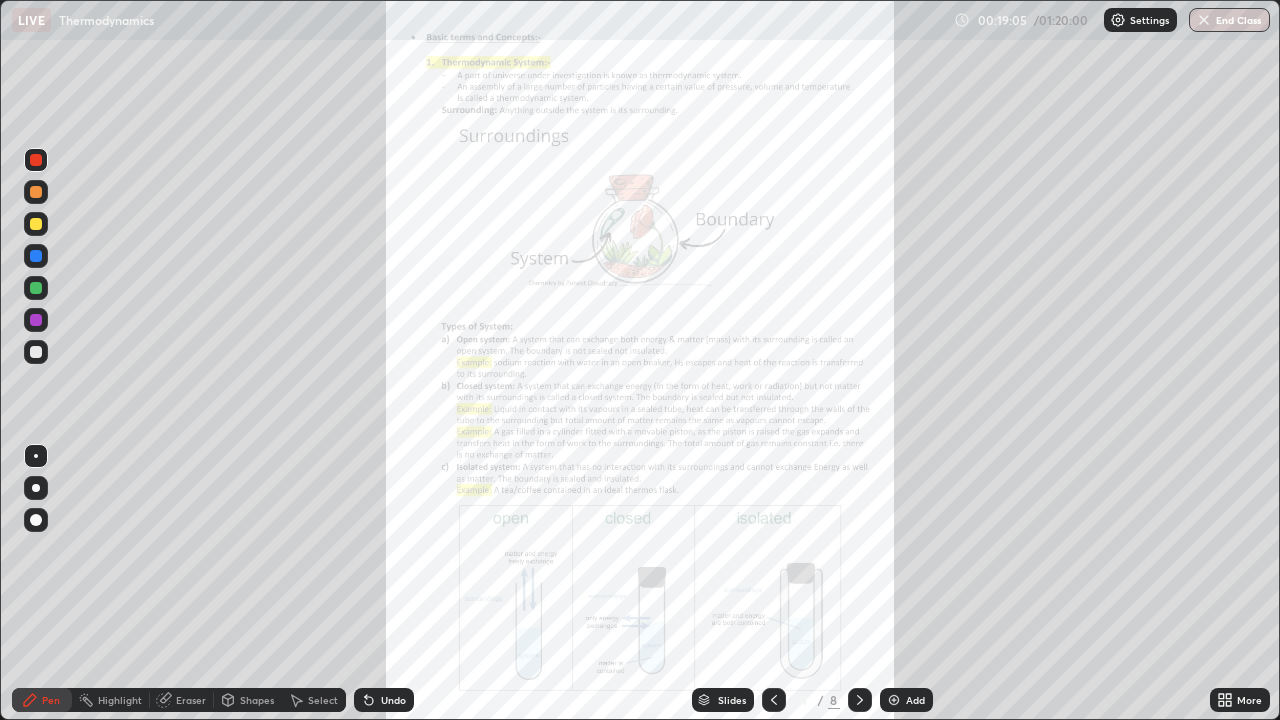 click 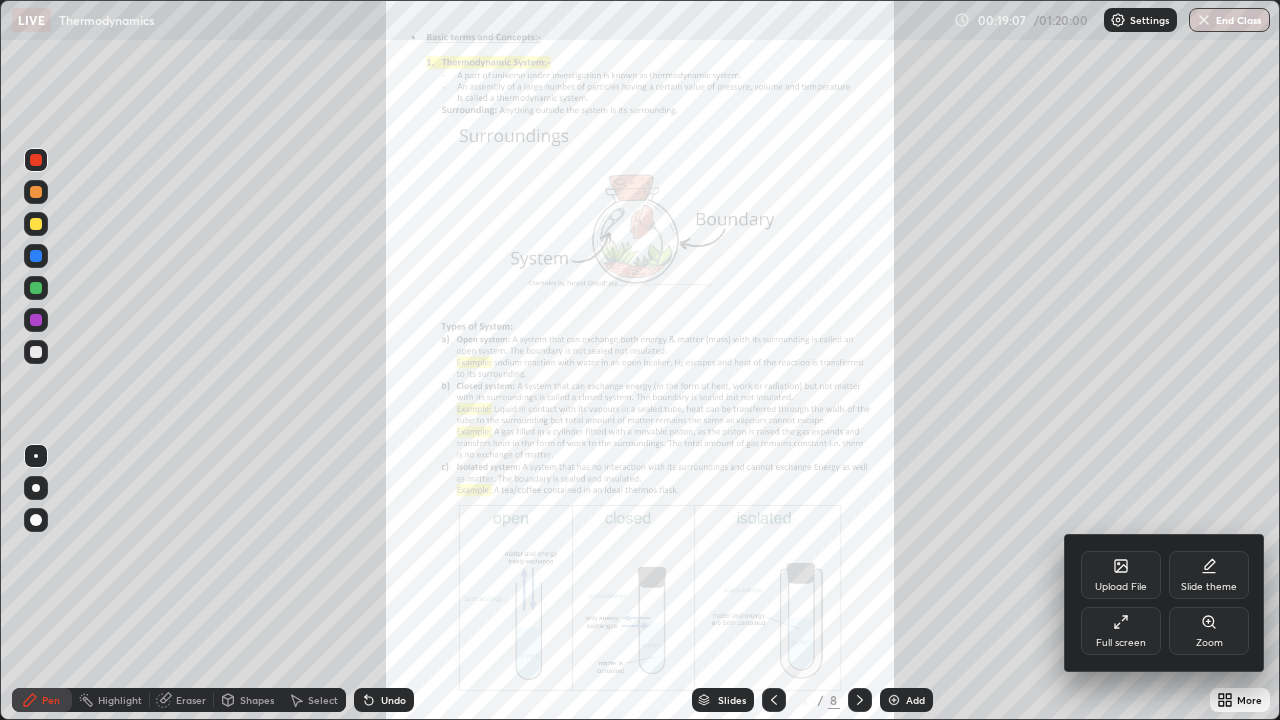 click on "Zoom" at bounding box center [1209, 631] 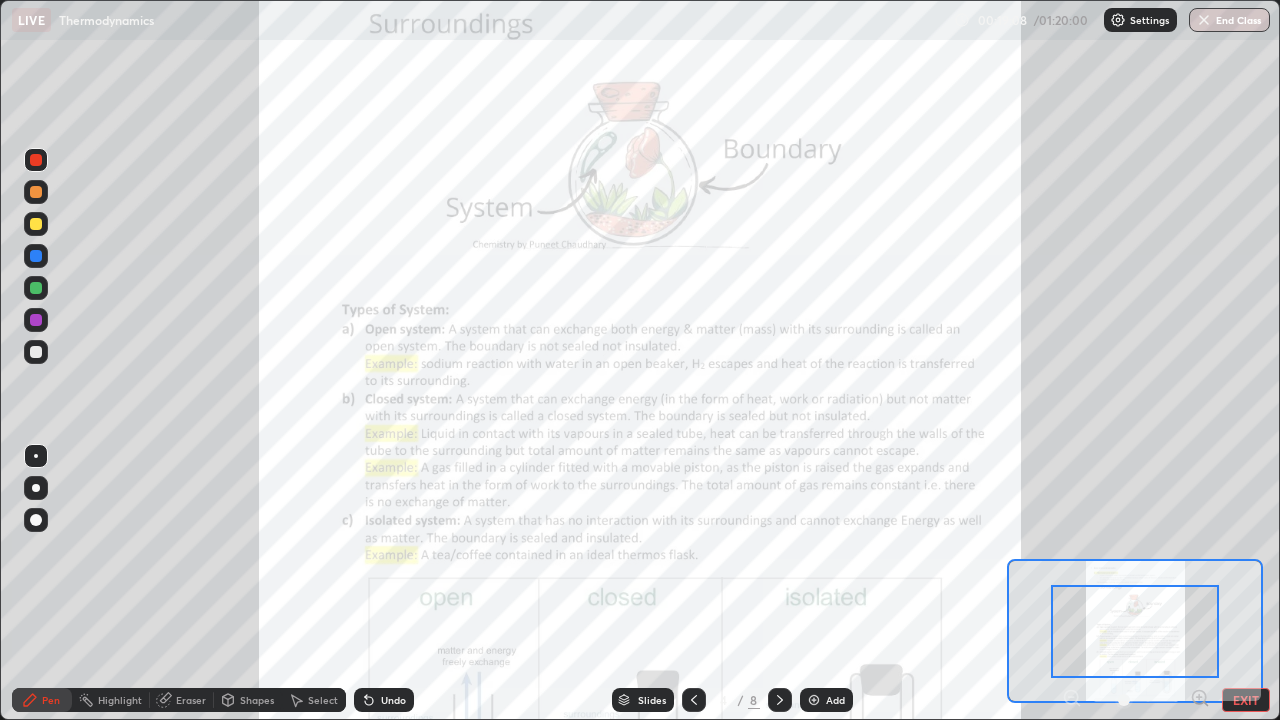 click 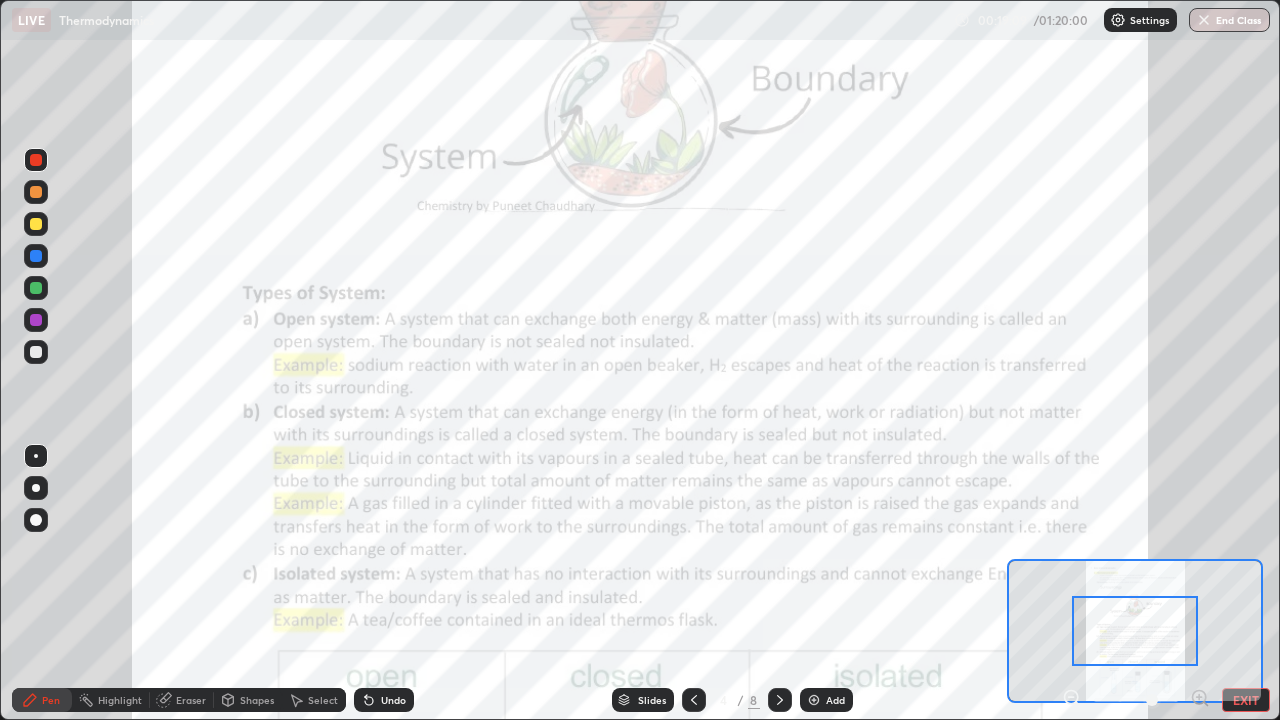 click on "Pen Highlight Eraser Shapes Select Undo Slides 4 / 8 Add EXIT" at bounding box center [640, 700] 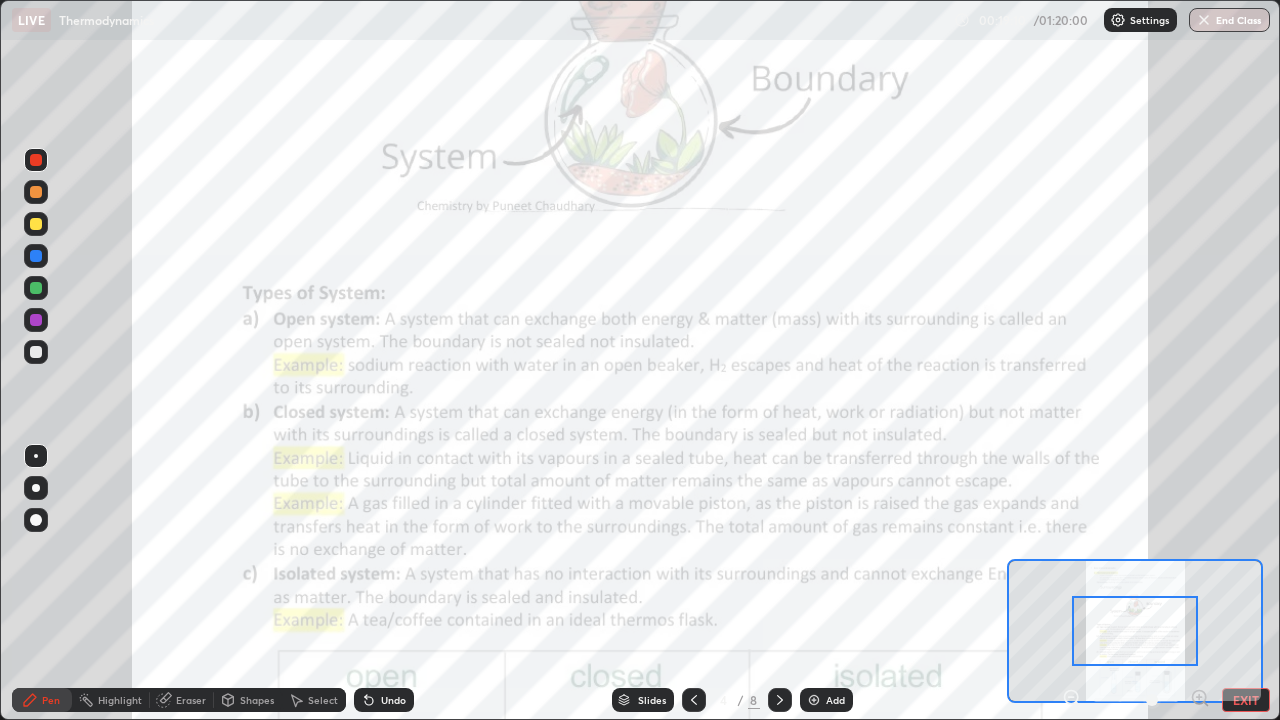 click 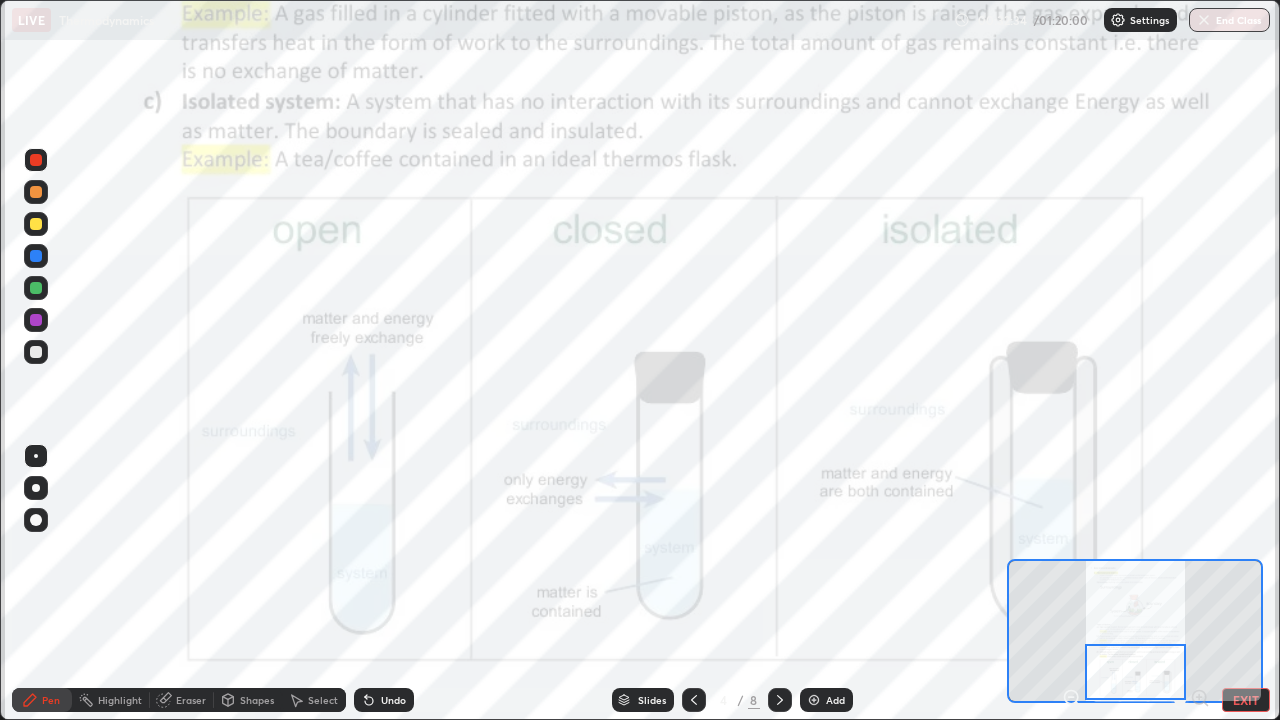 click 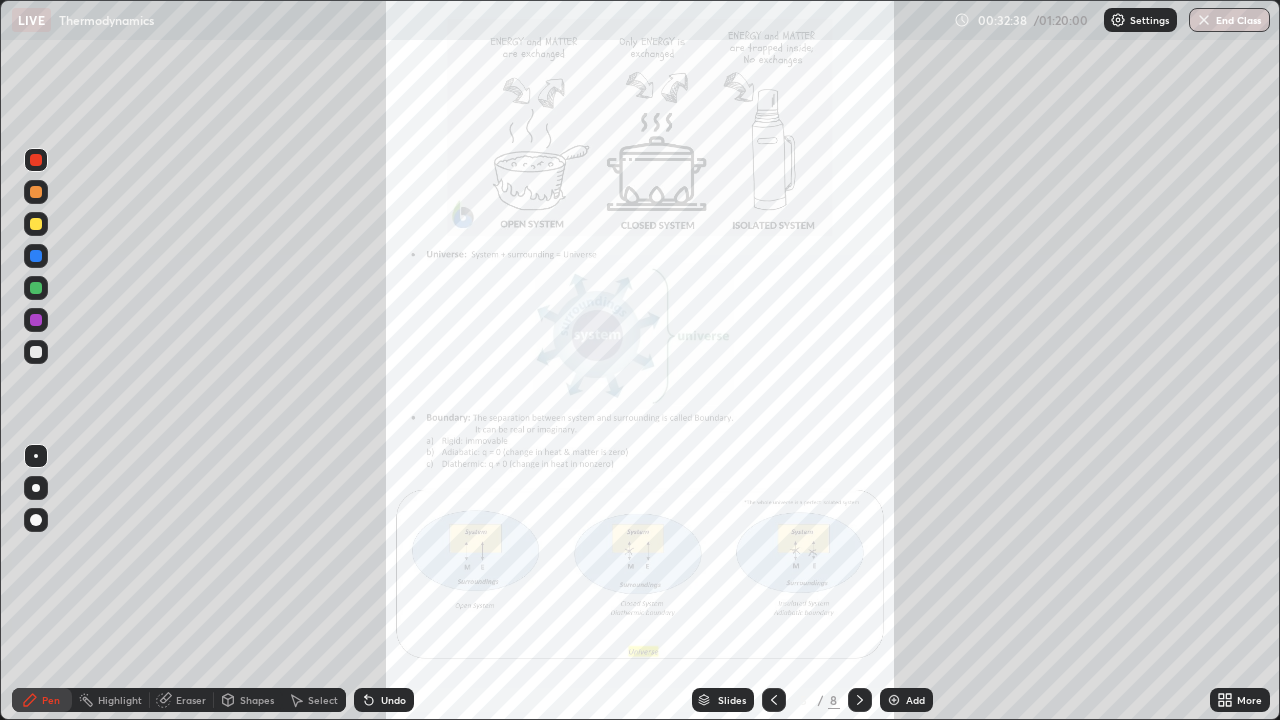 click 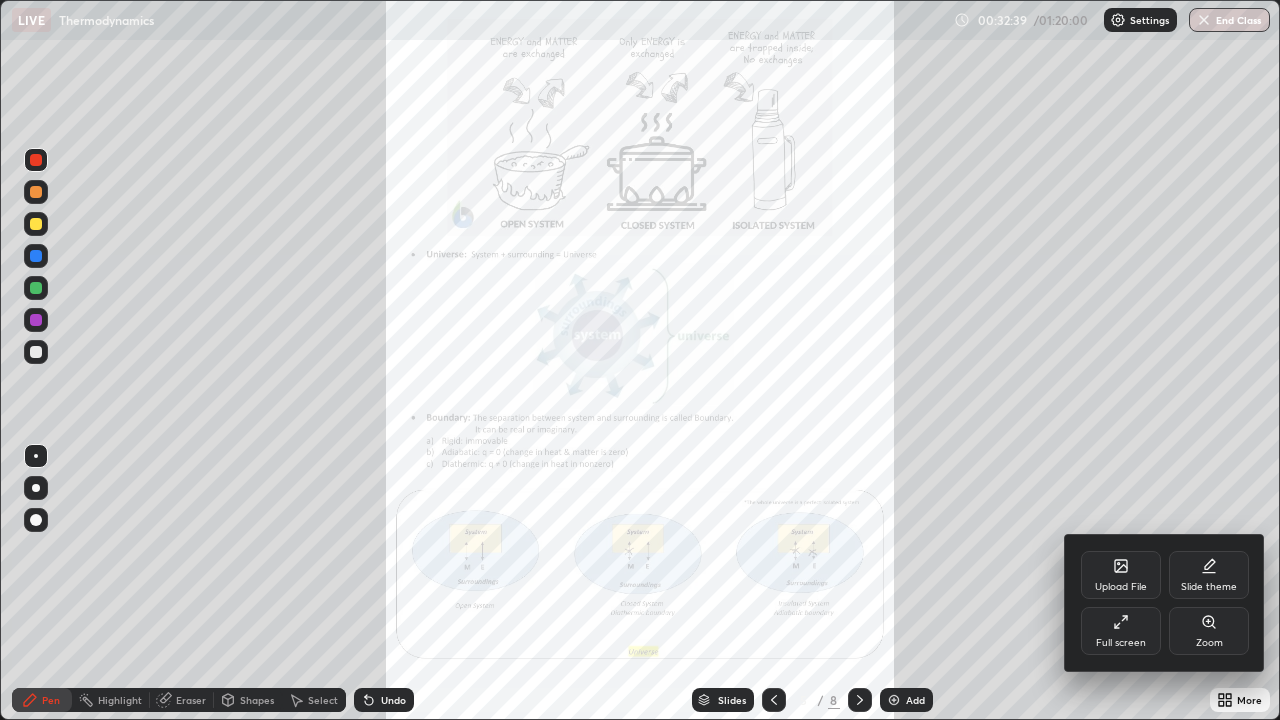 click on "Zoom" at bounding box center (1209, 631) 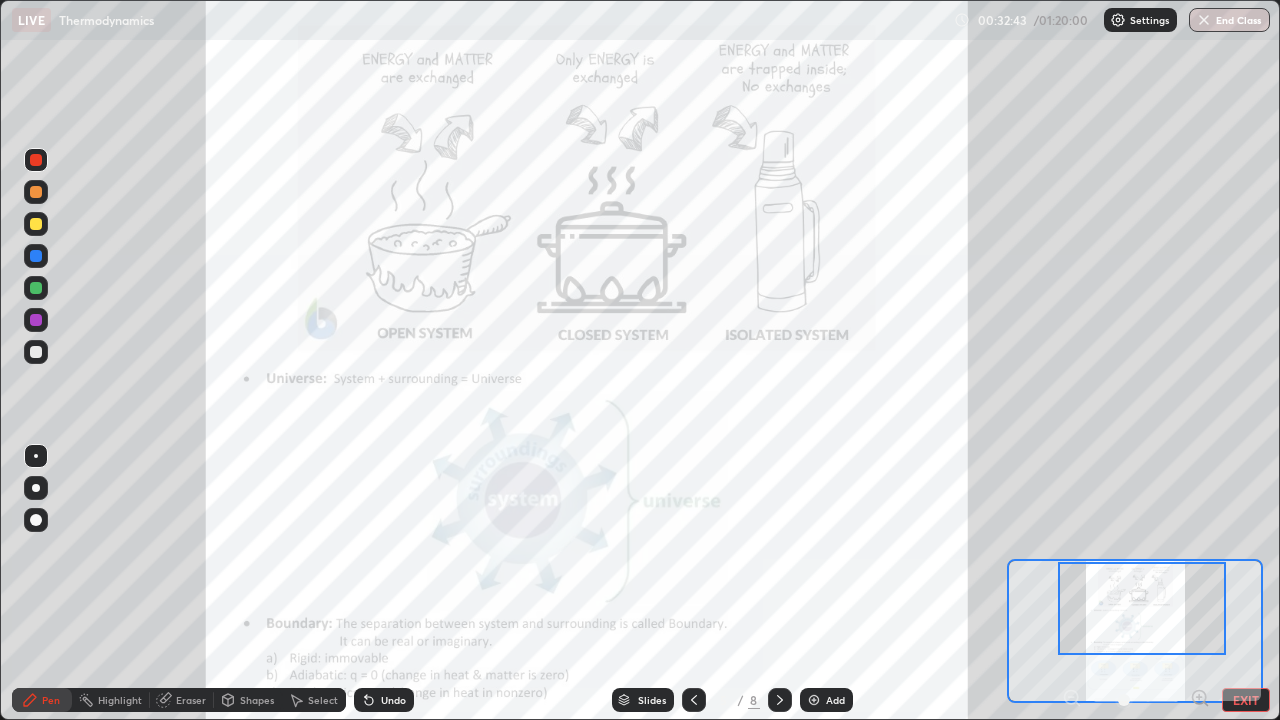 click 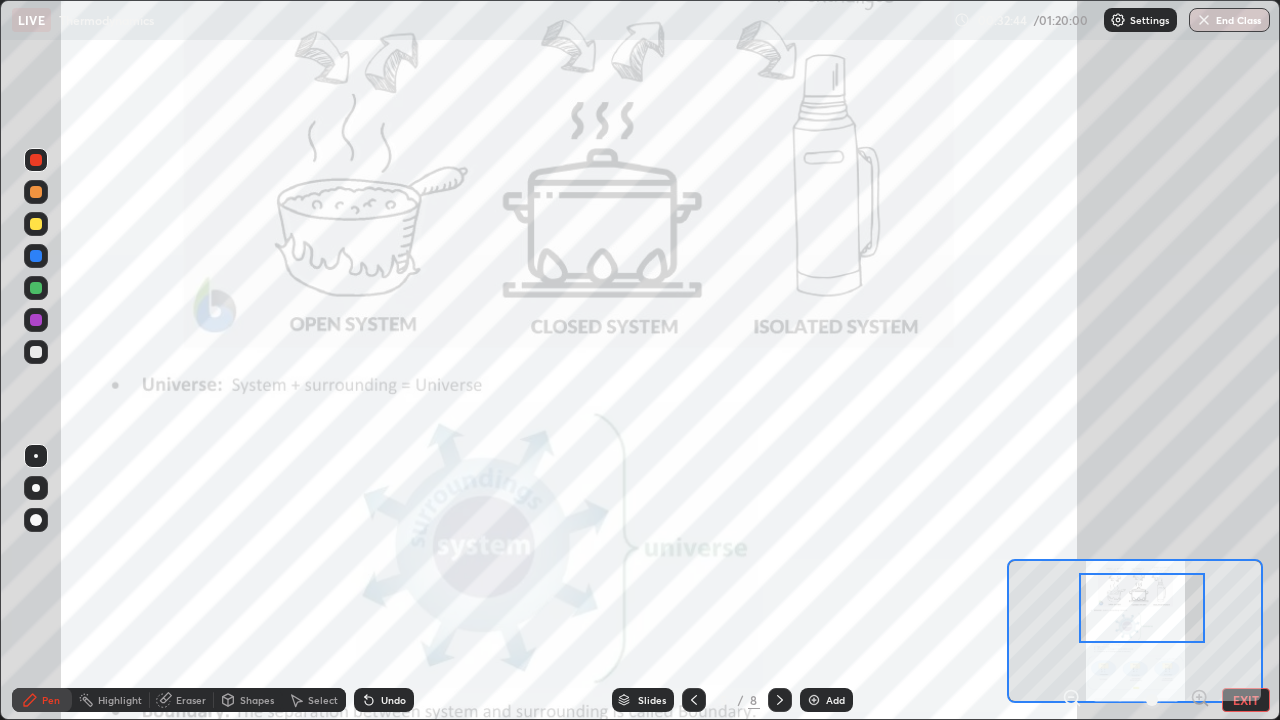 click 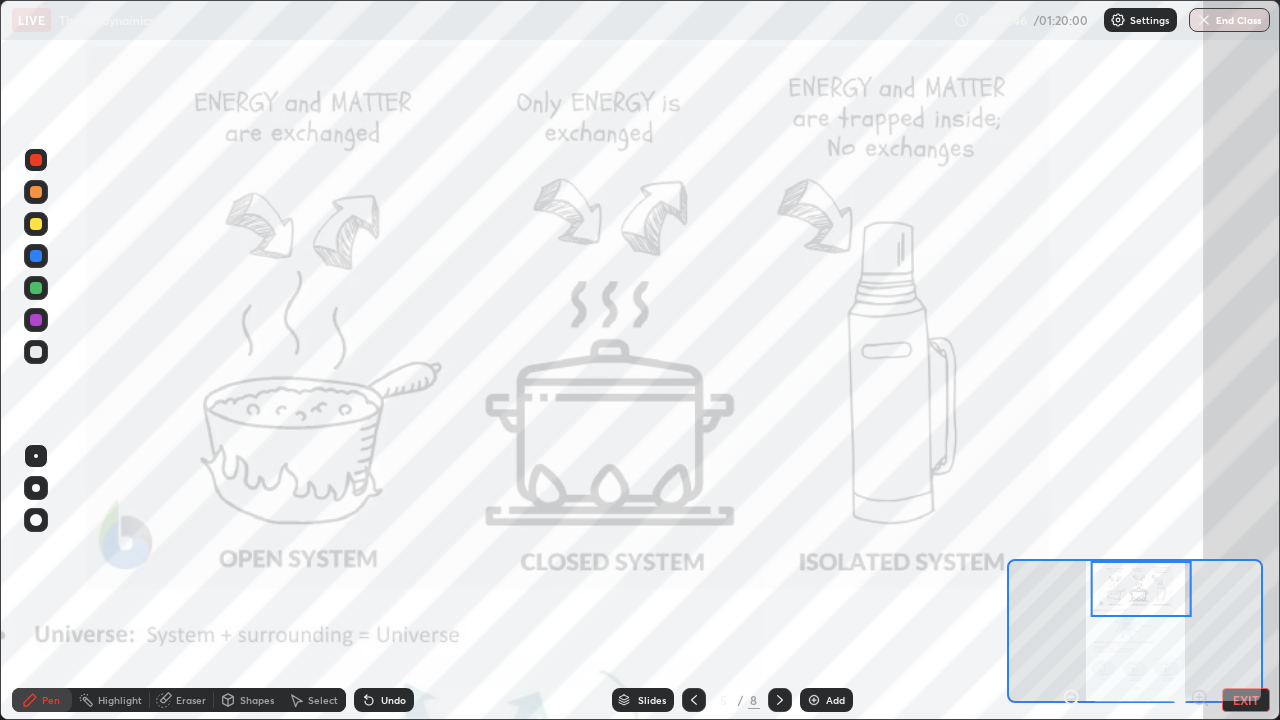 click 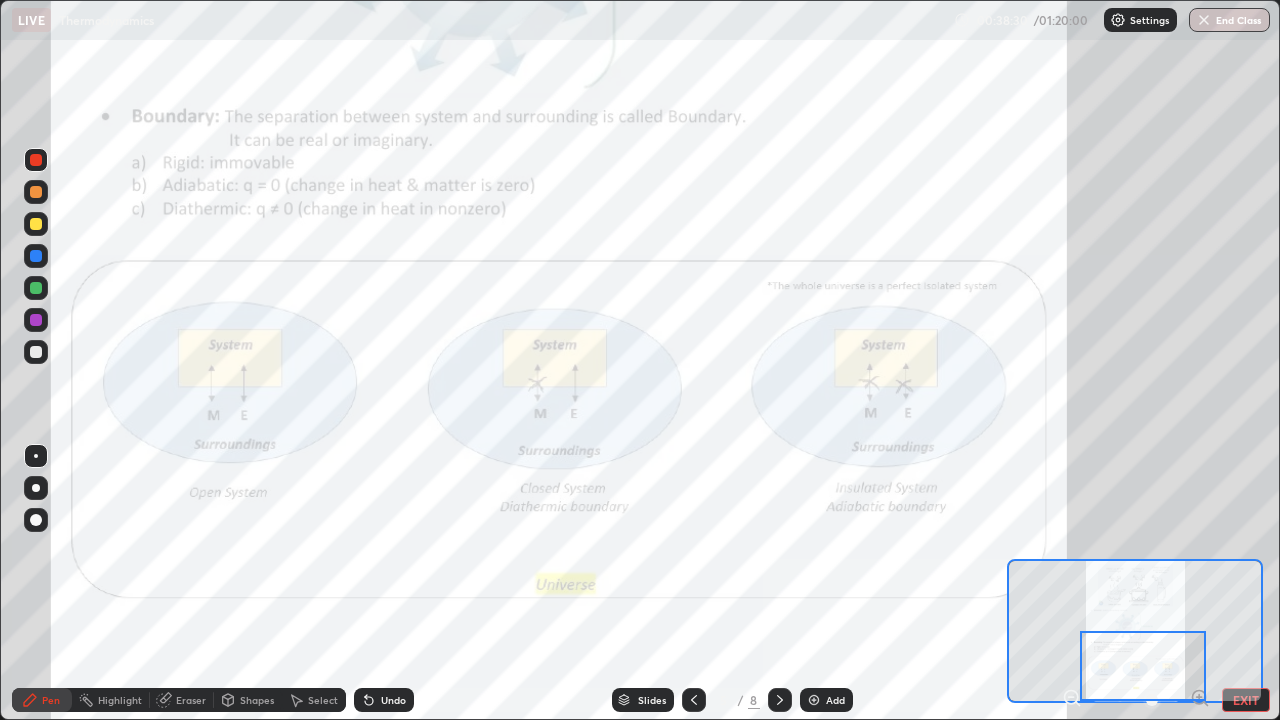 click 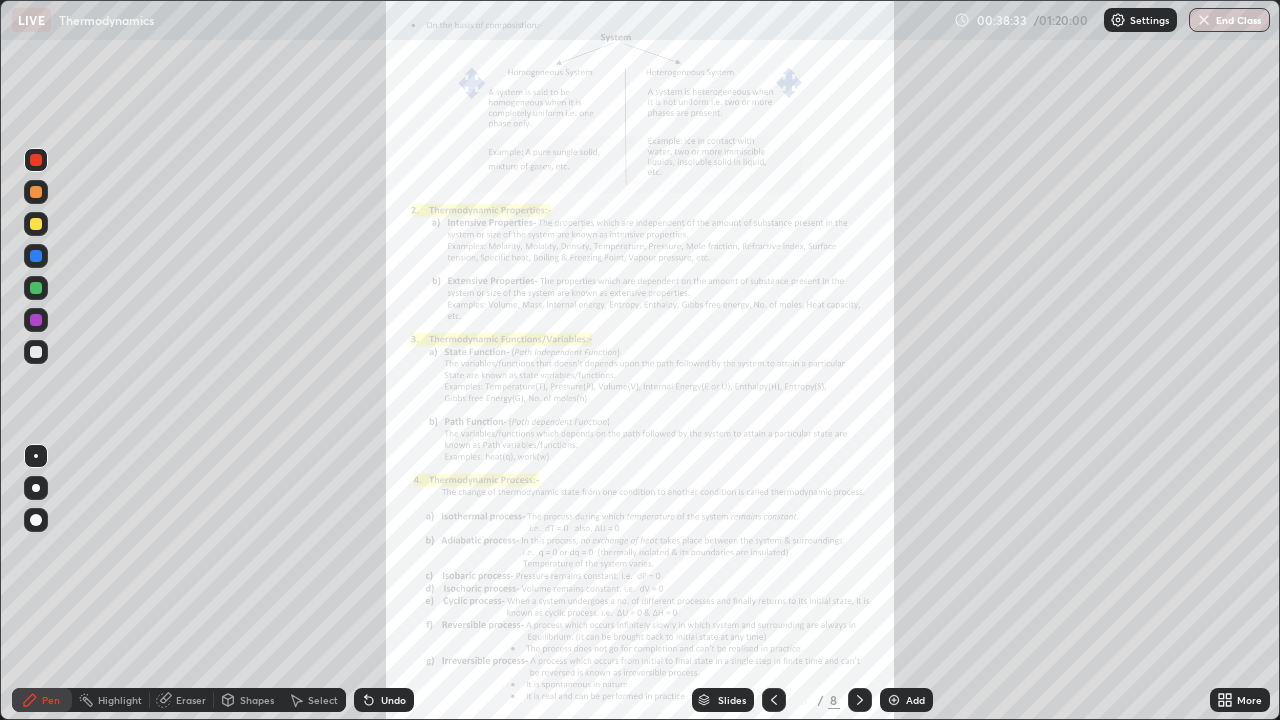 click 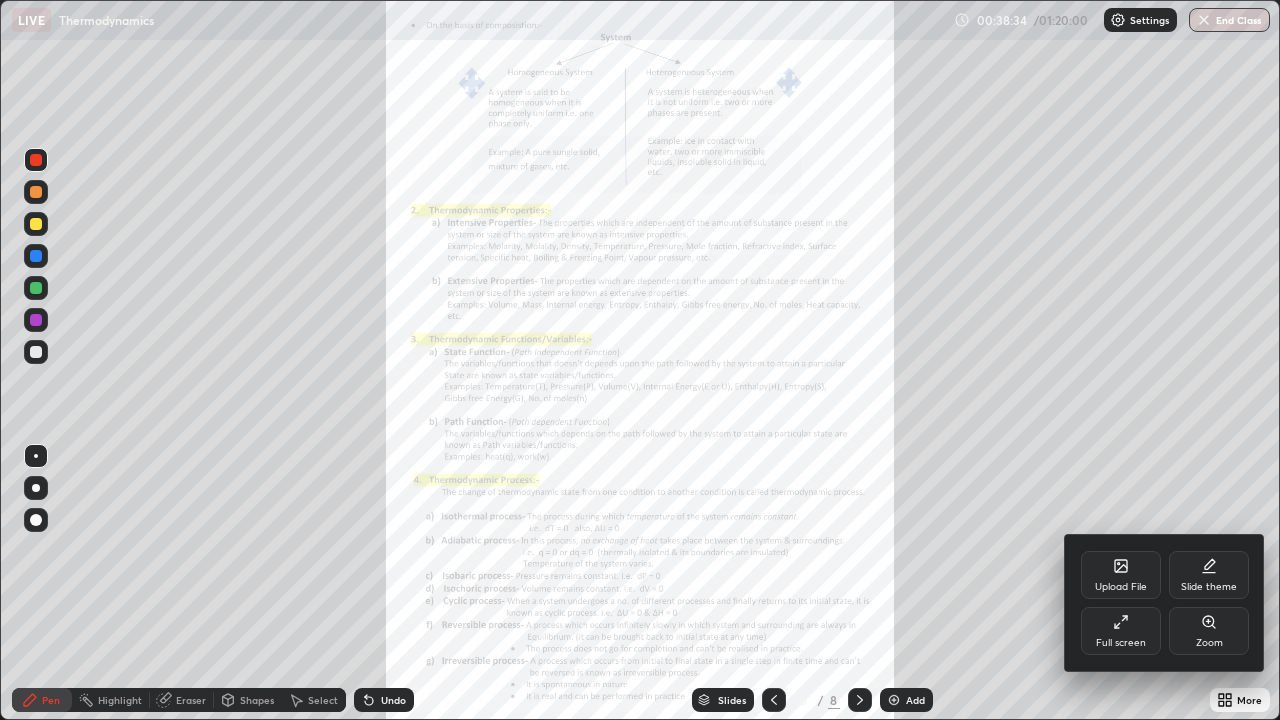 click 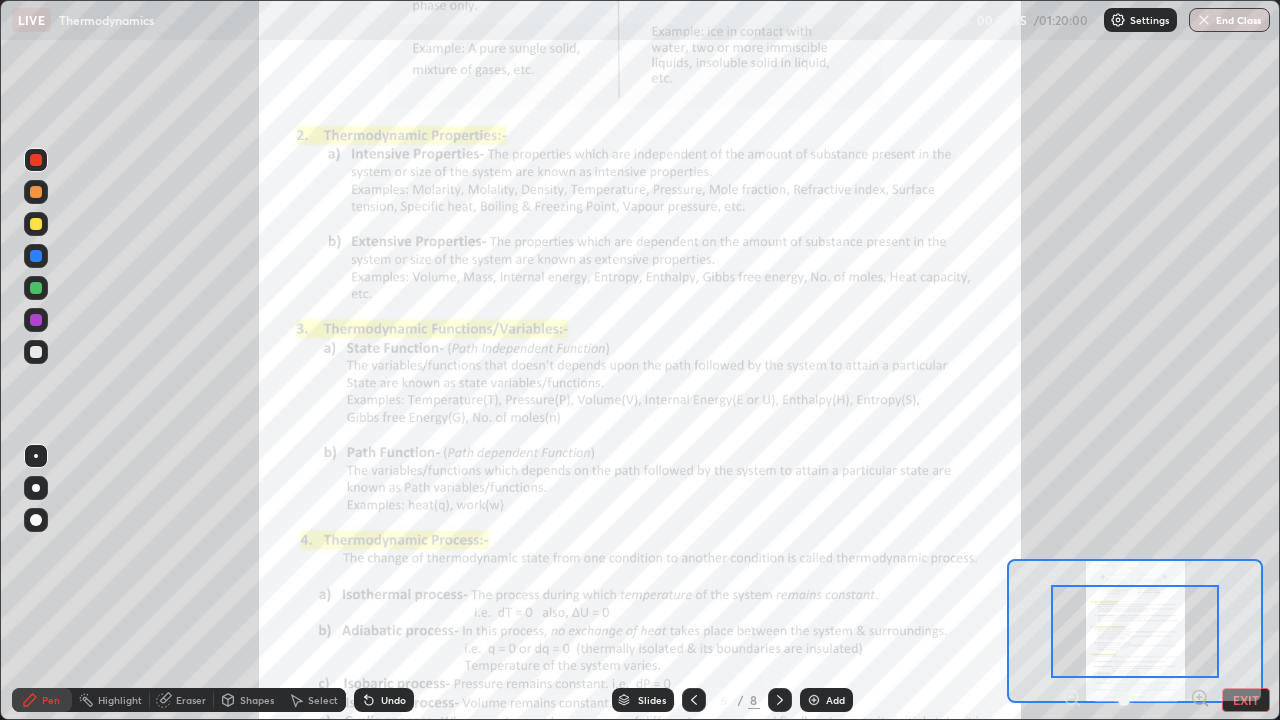 click 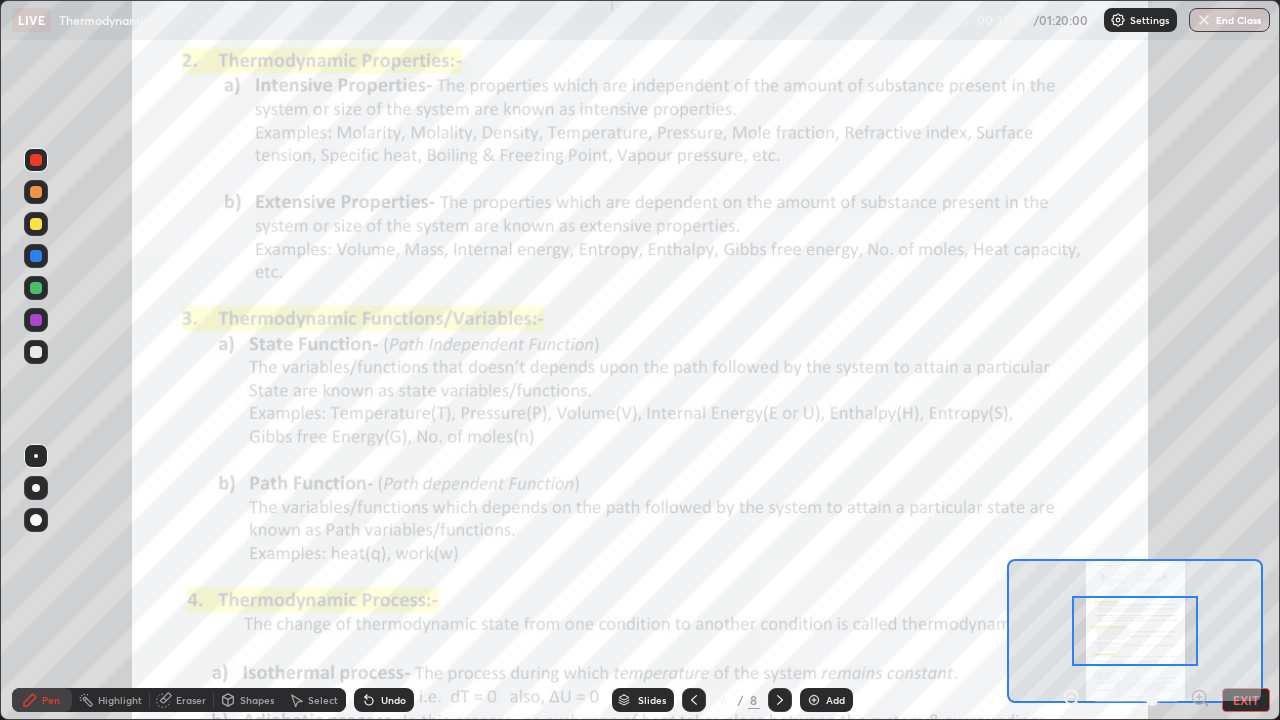 click 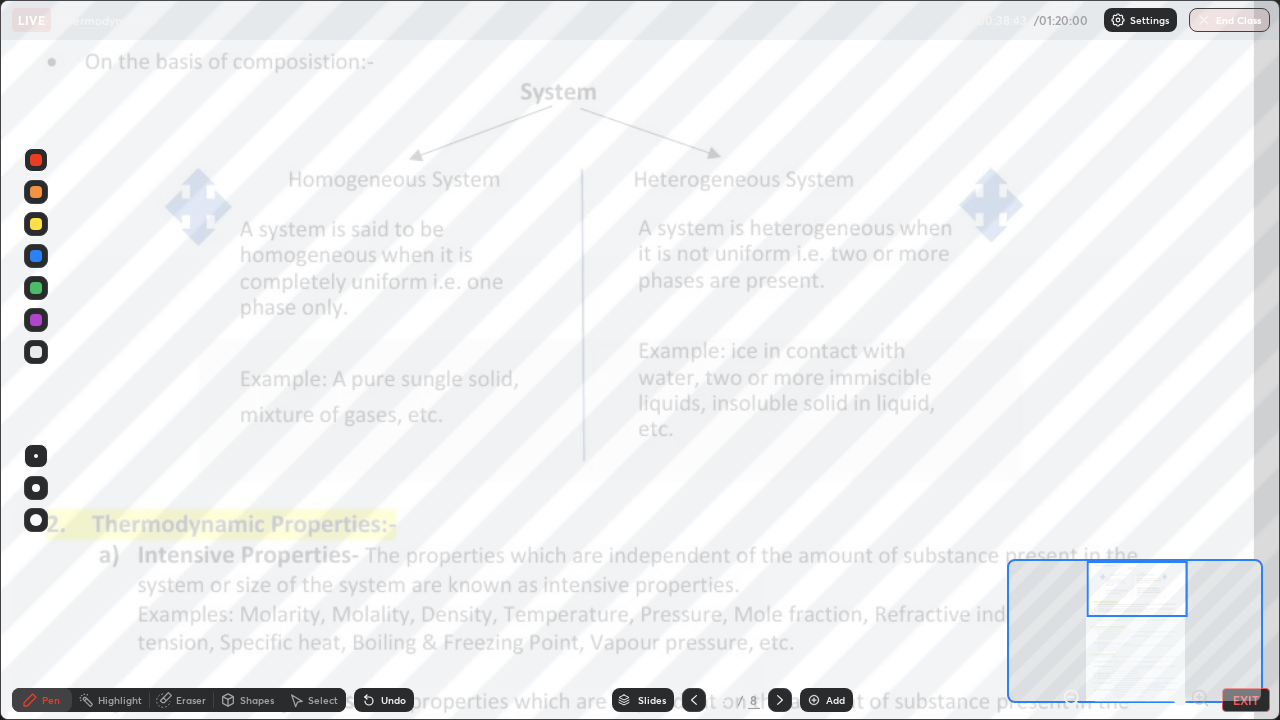 click 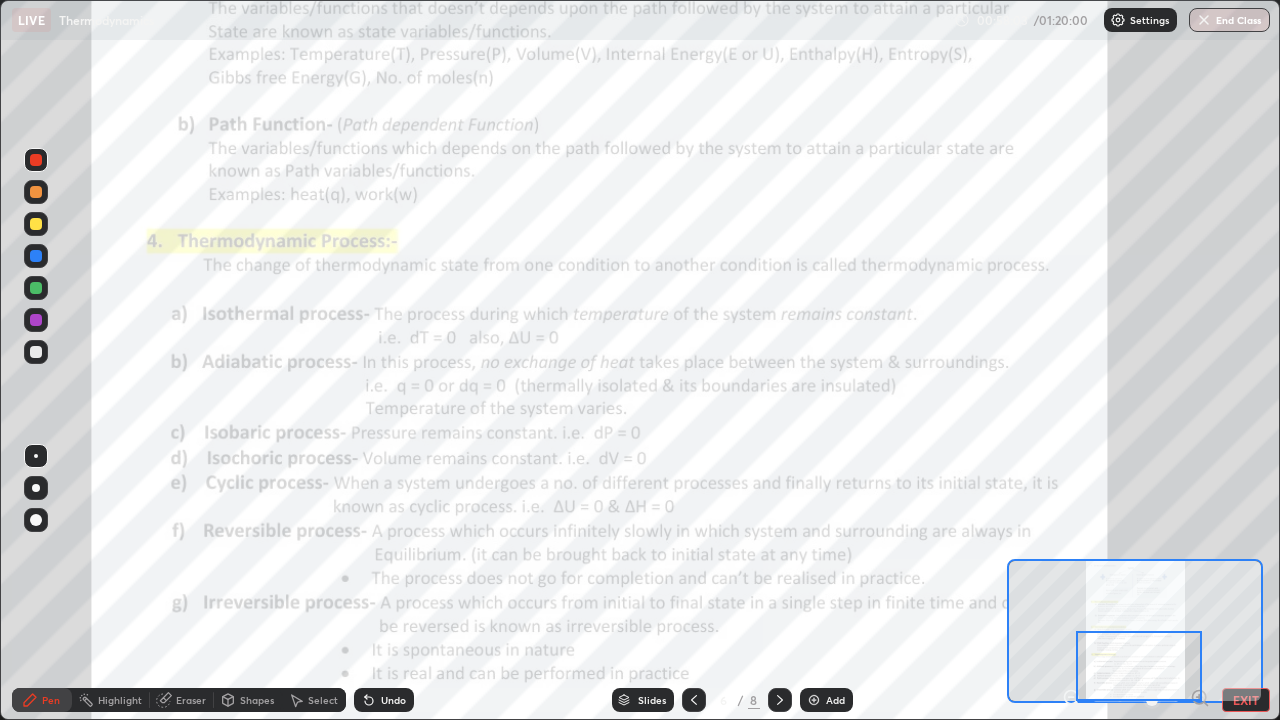 click on "Undo" at bounding box center (393, 700) 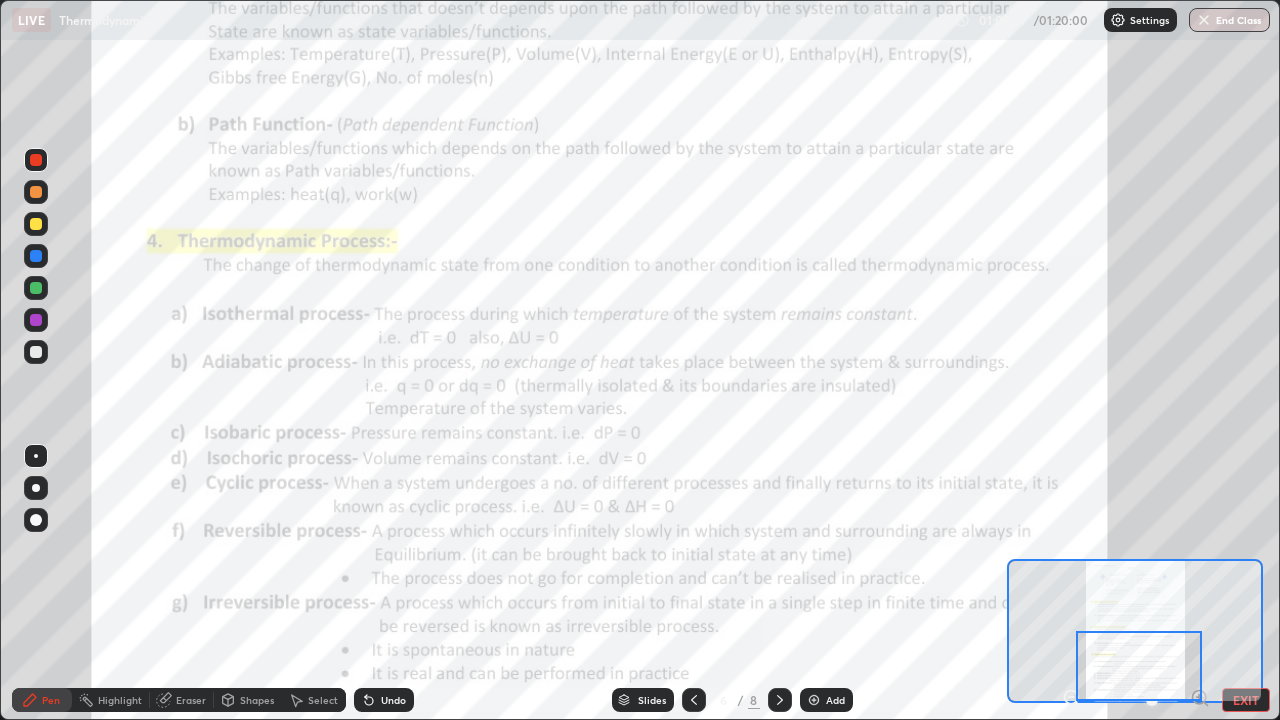 click 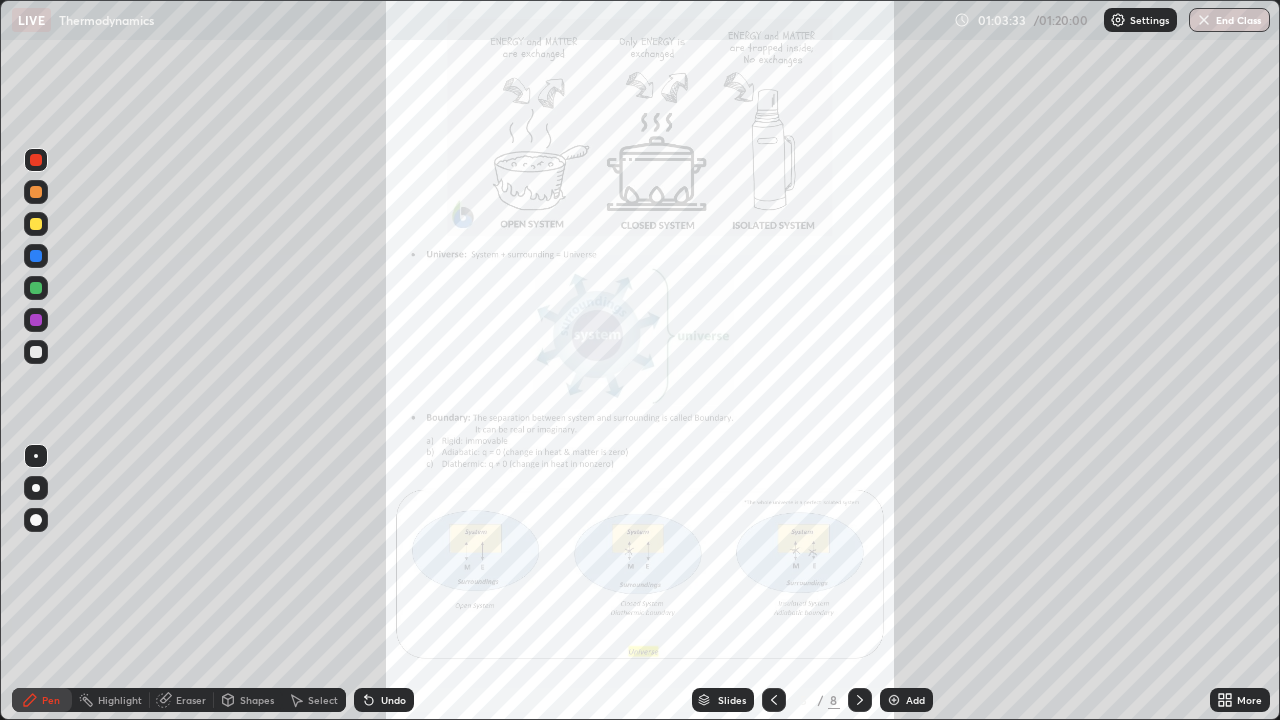 click 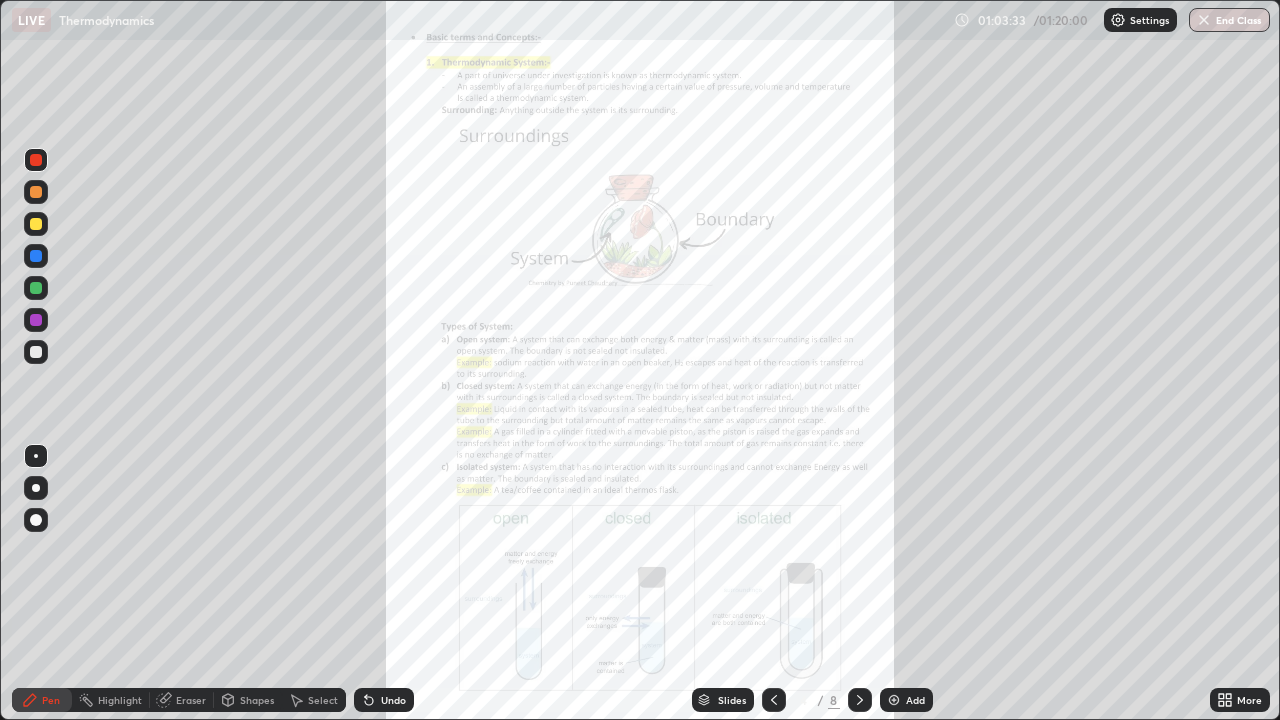 click 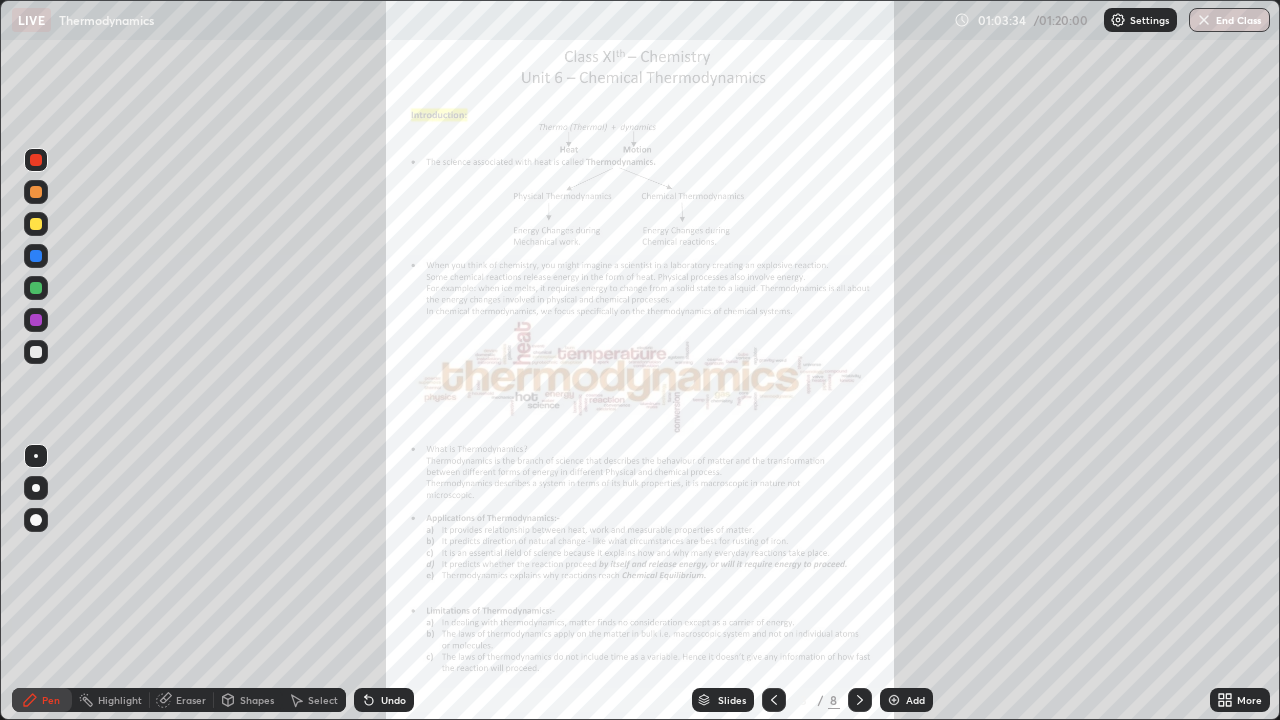 click 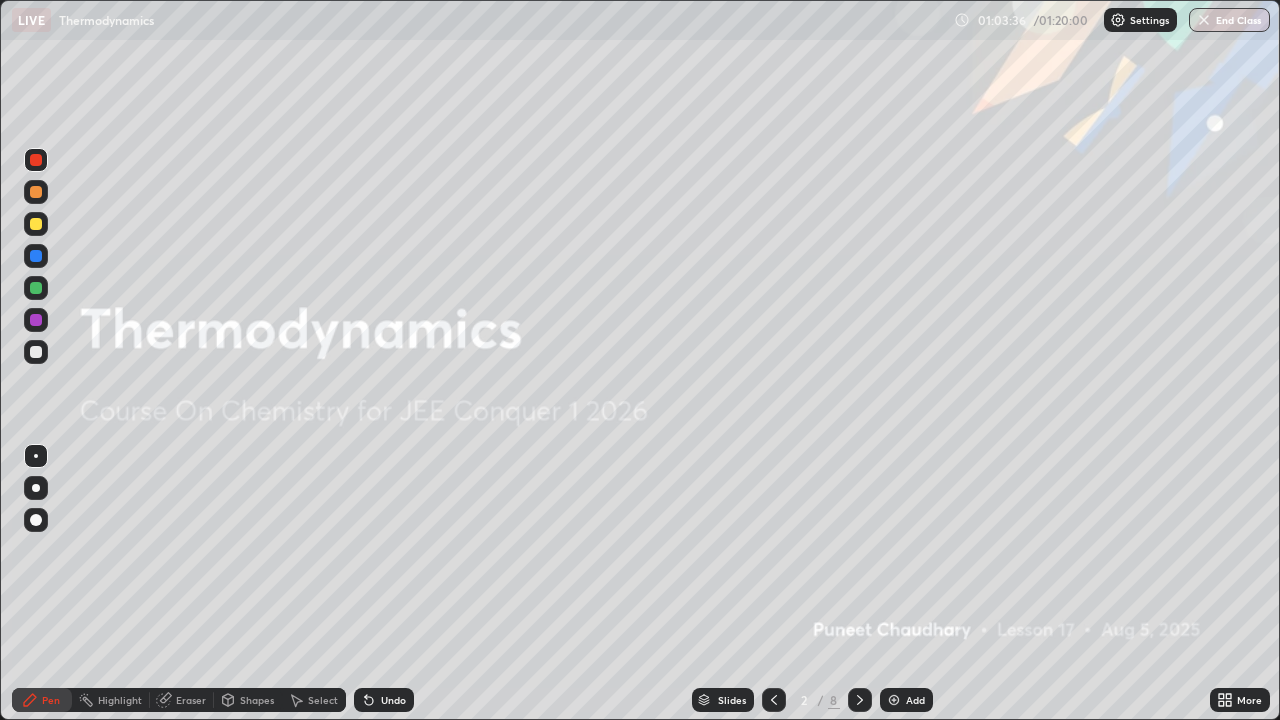 click 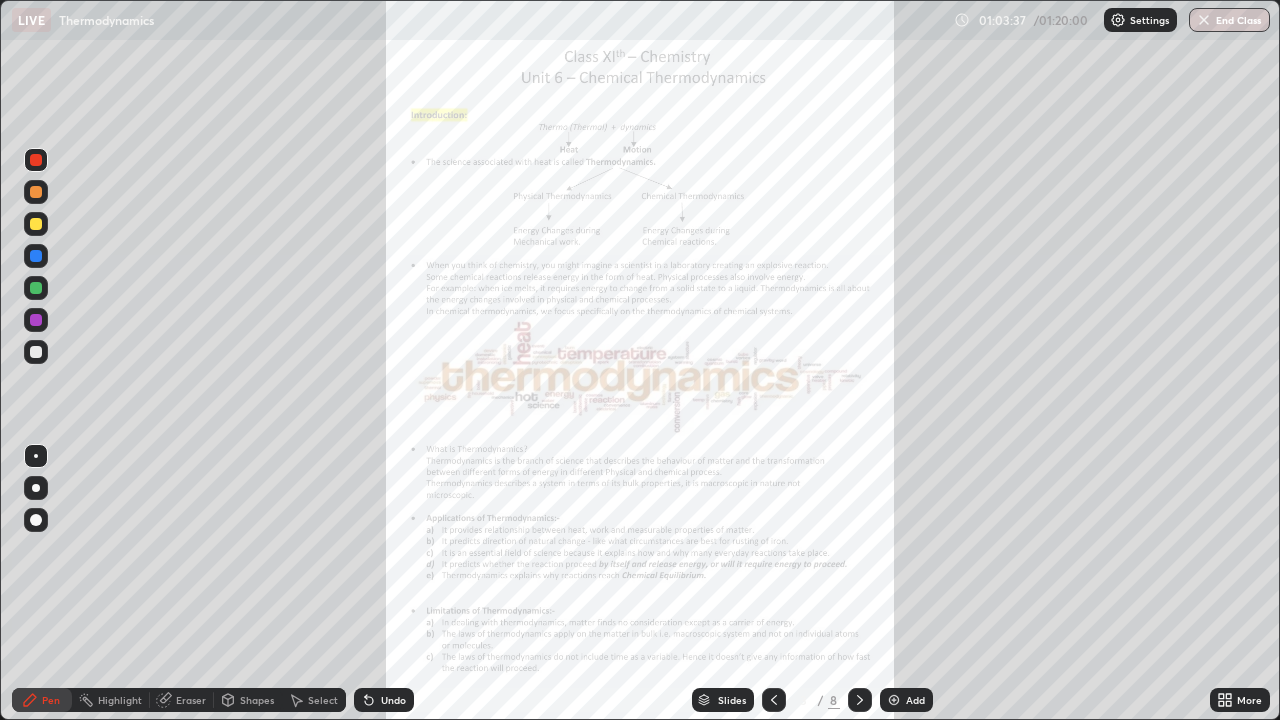click 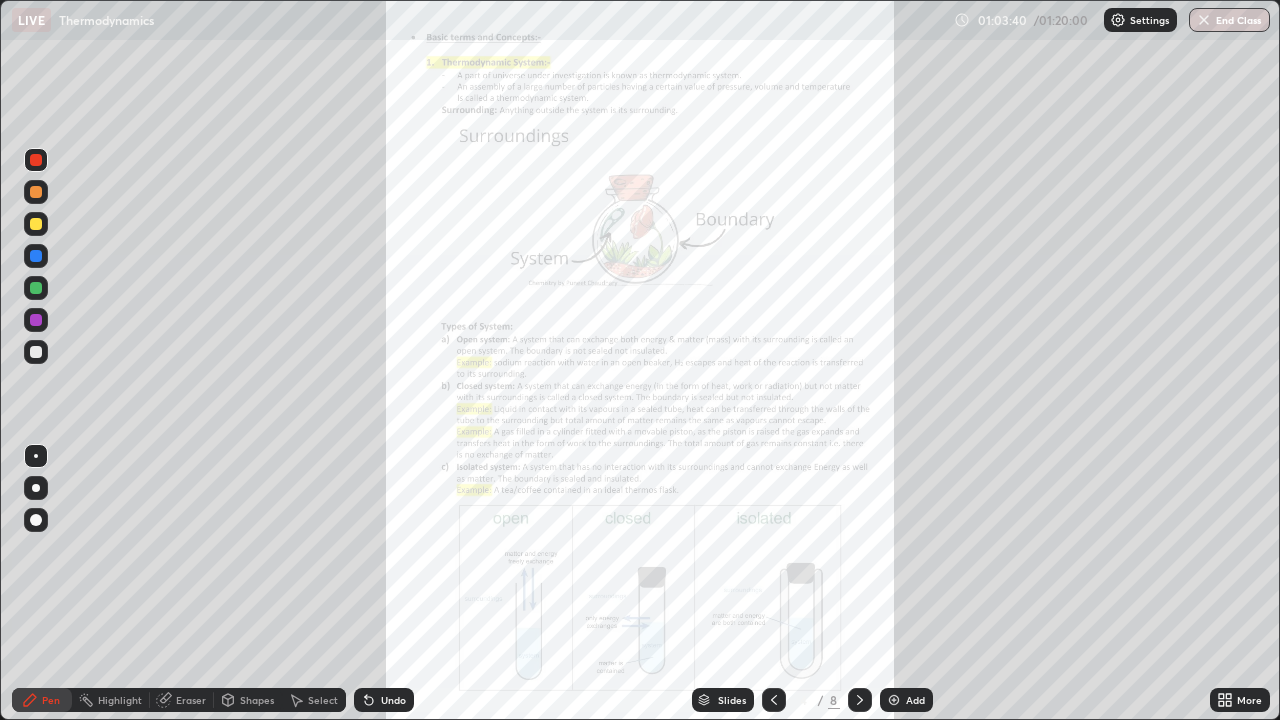 click 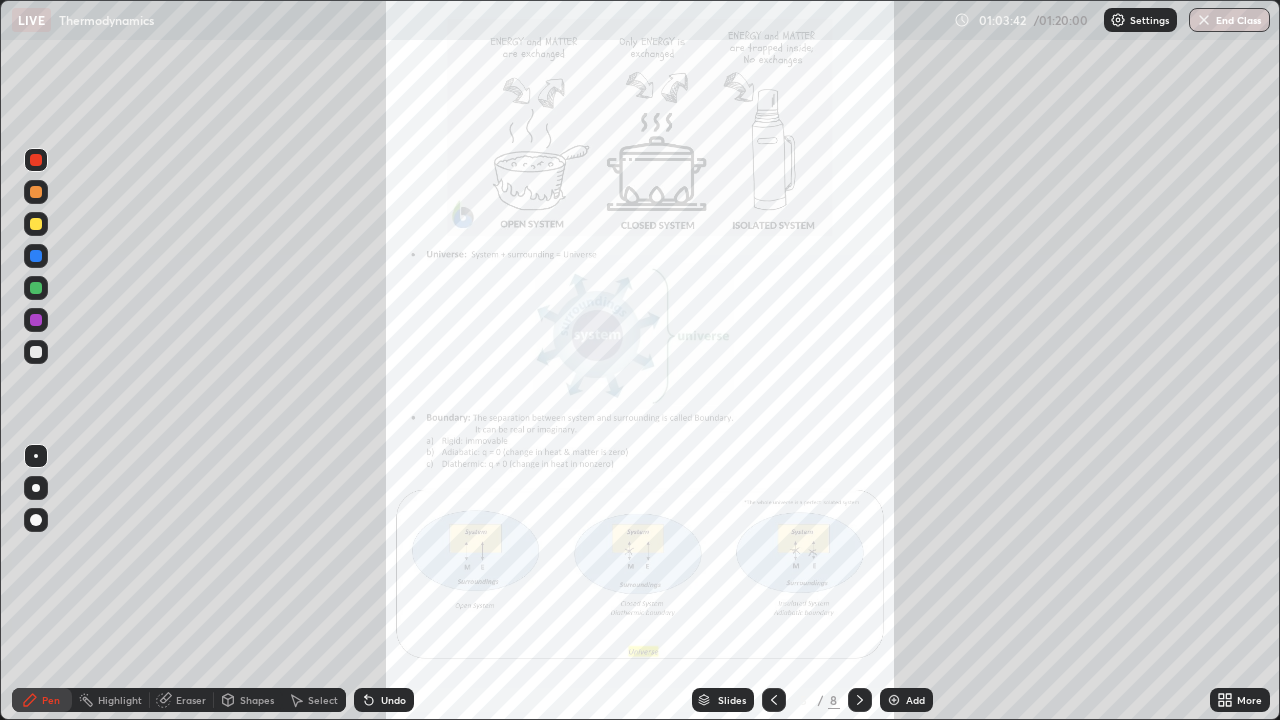 click 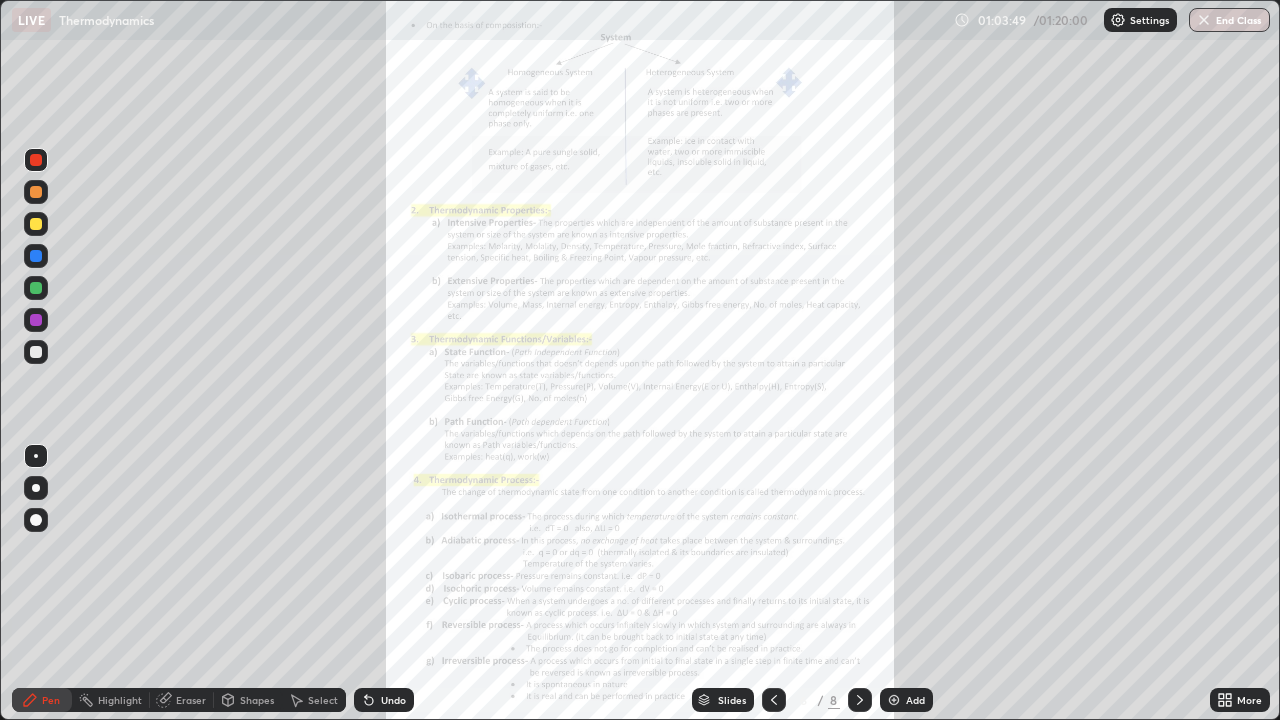 click 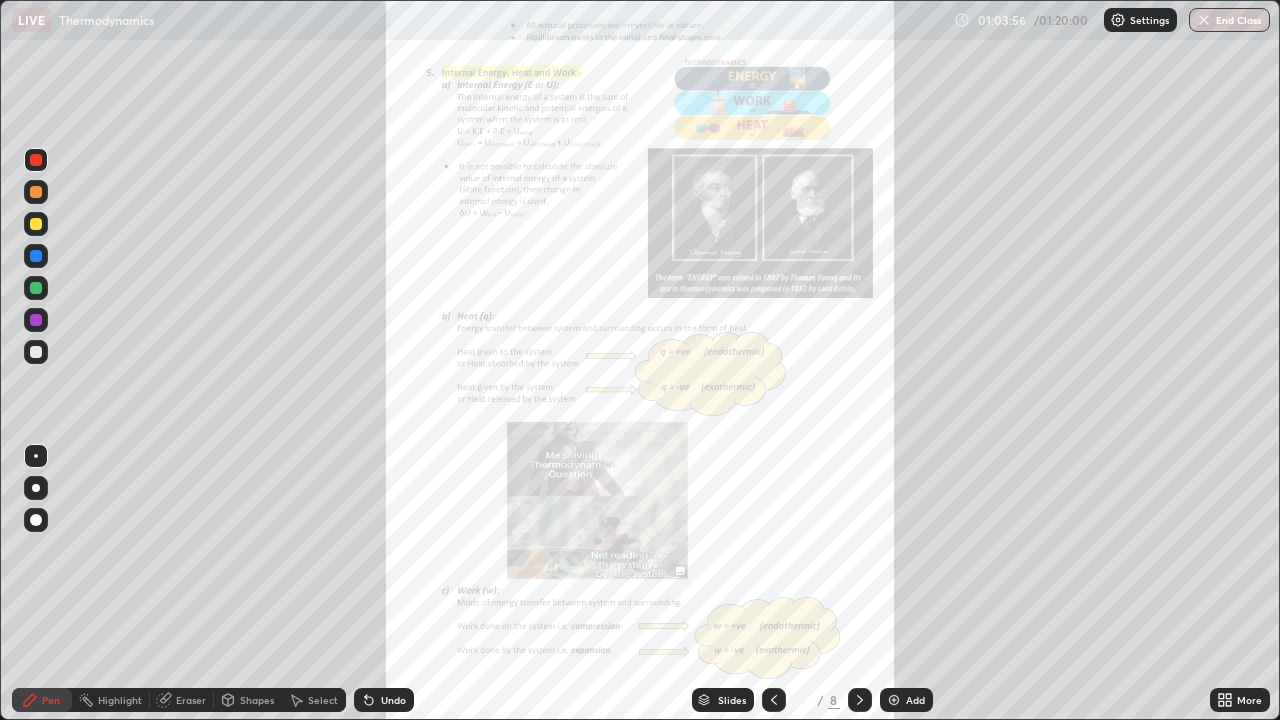 click 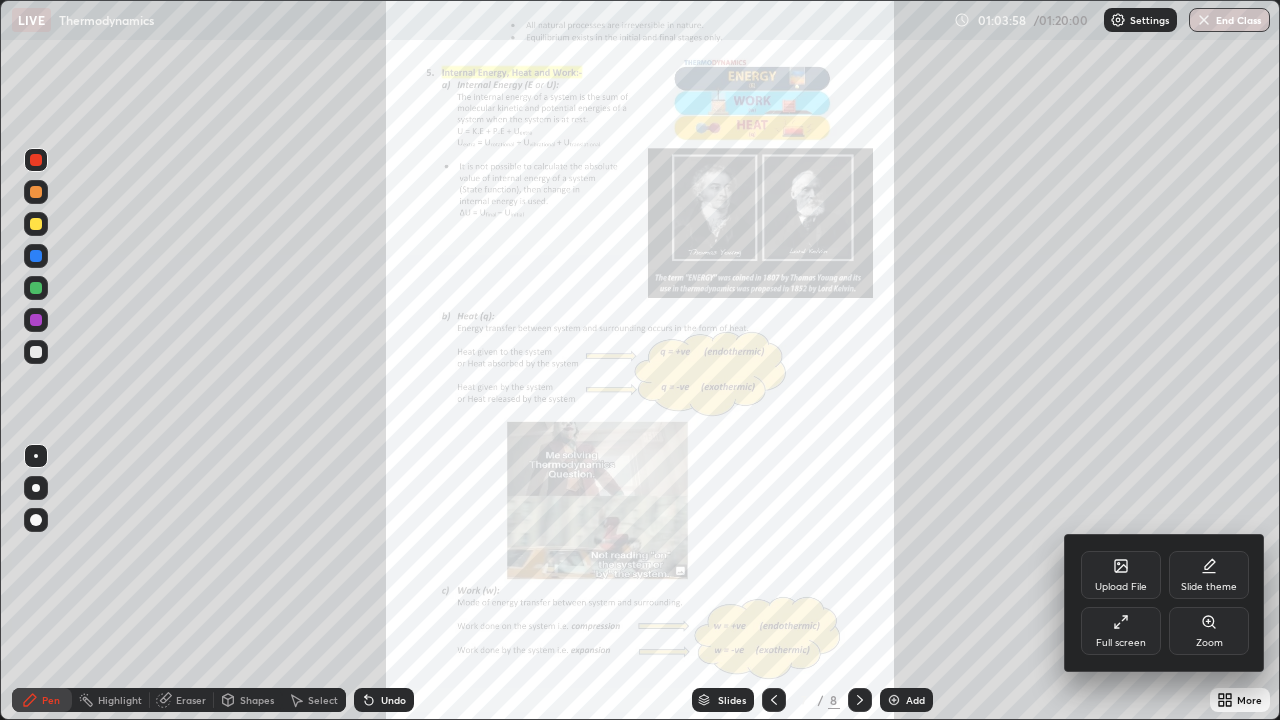 click at bounding box center (640, 360) 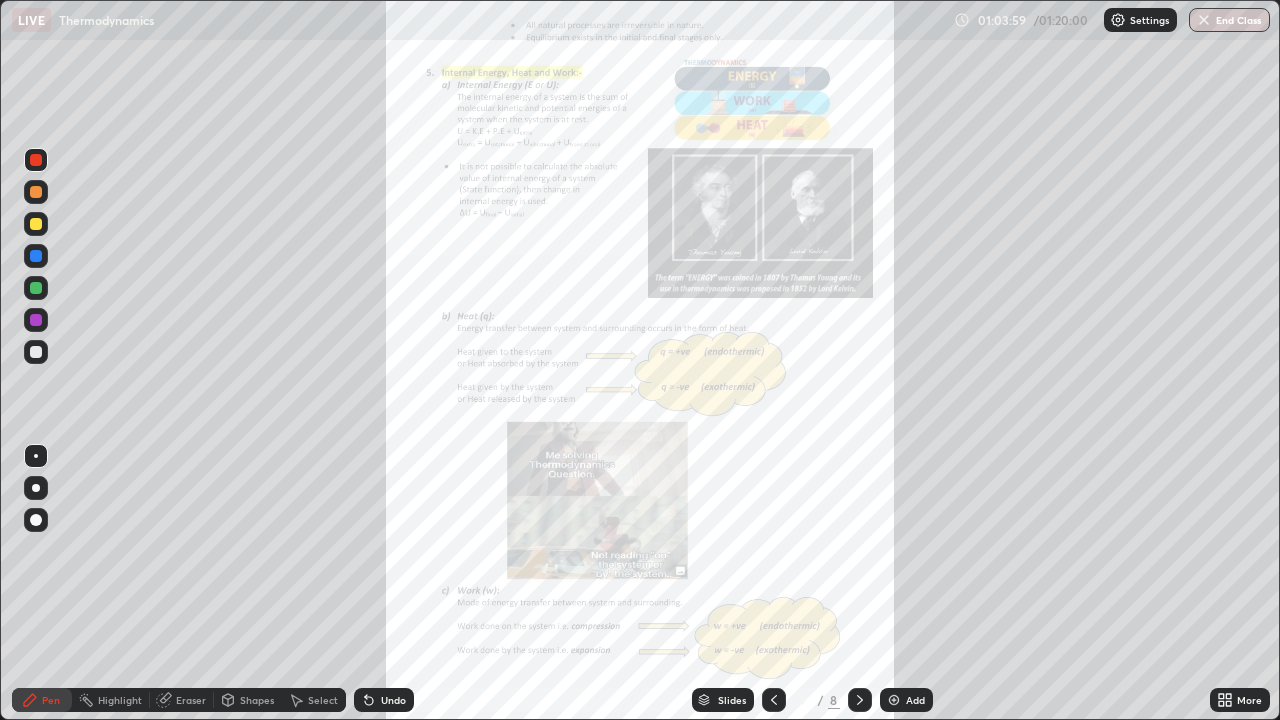 click 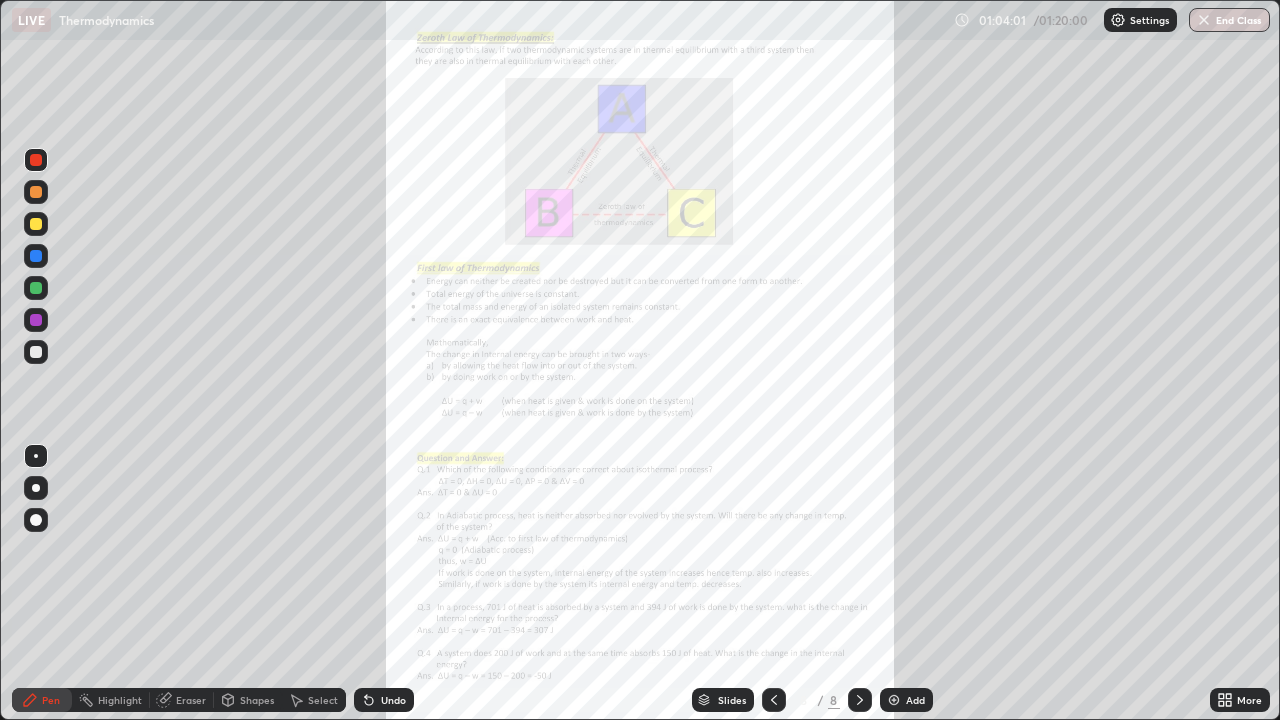 click 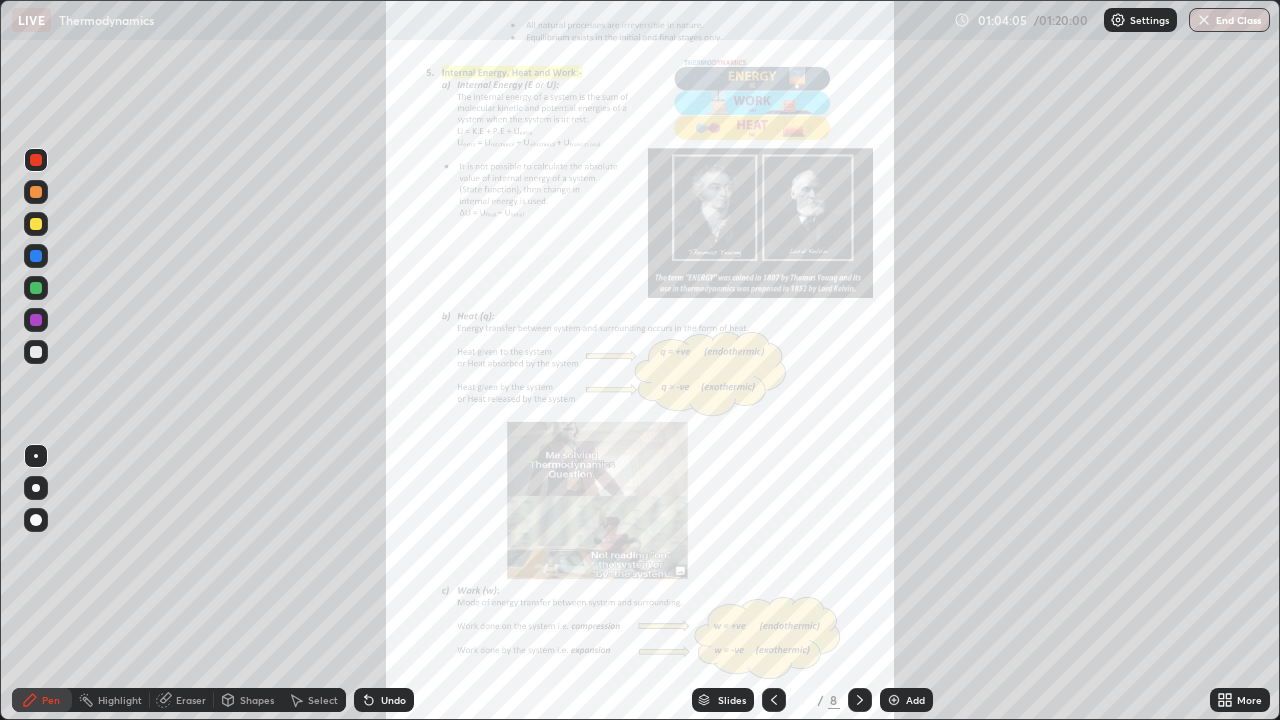 click on "More" at bounding box center [1240, 700] 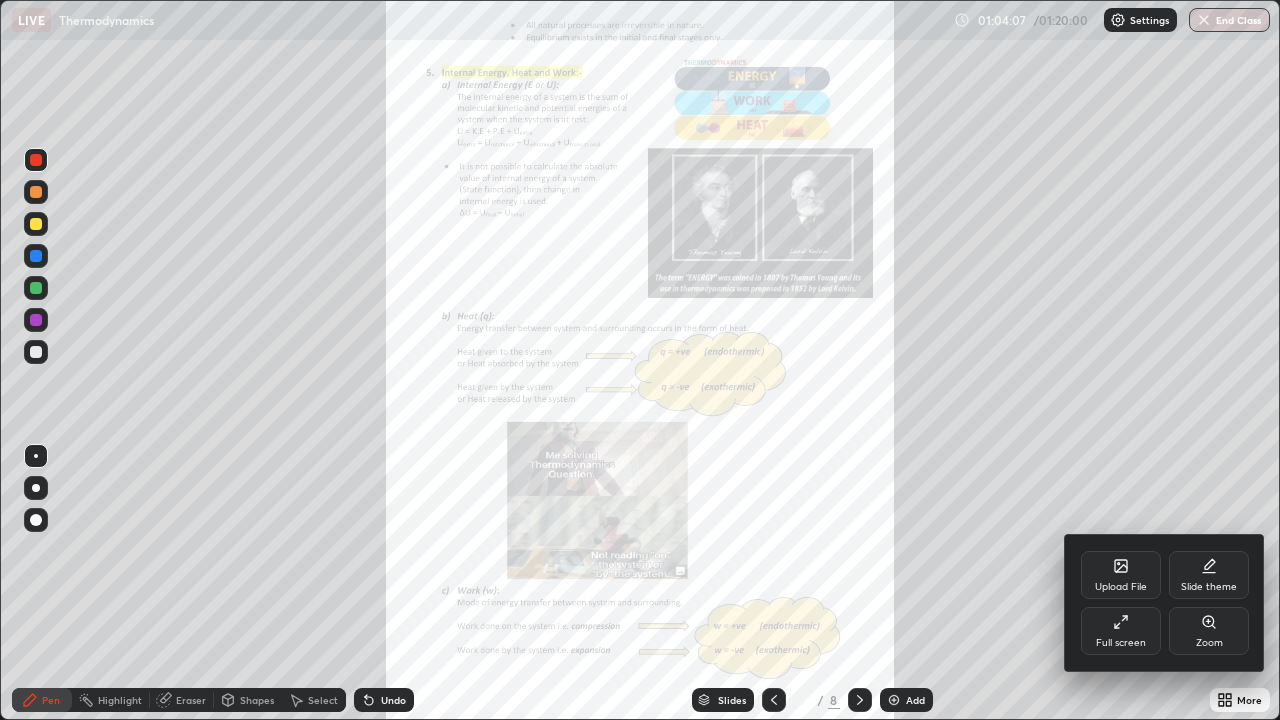 click on "Zoom" at bounding box center (1209, 631) 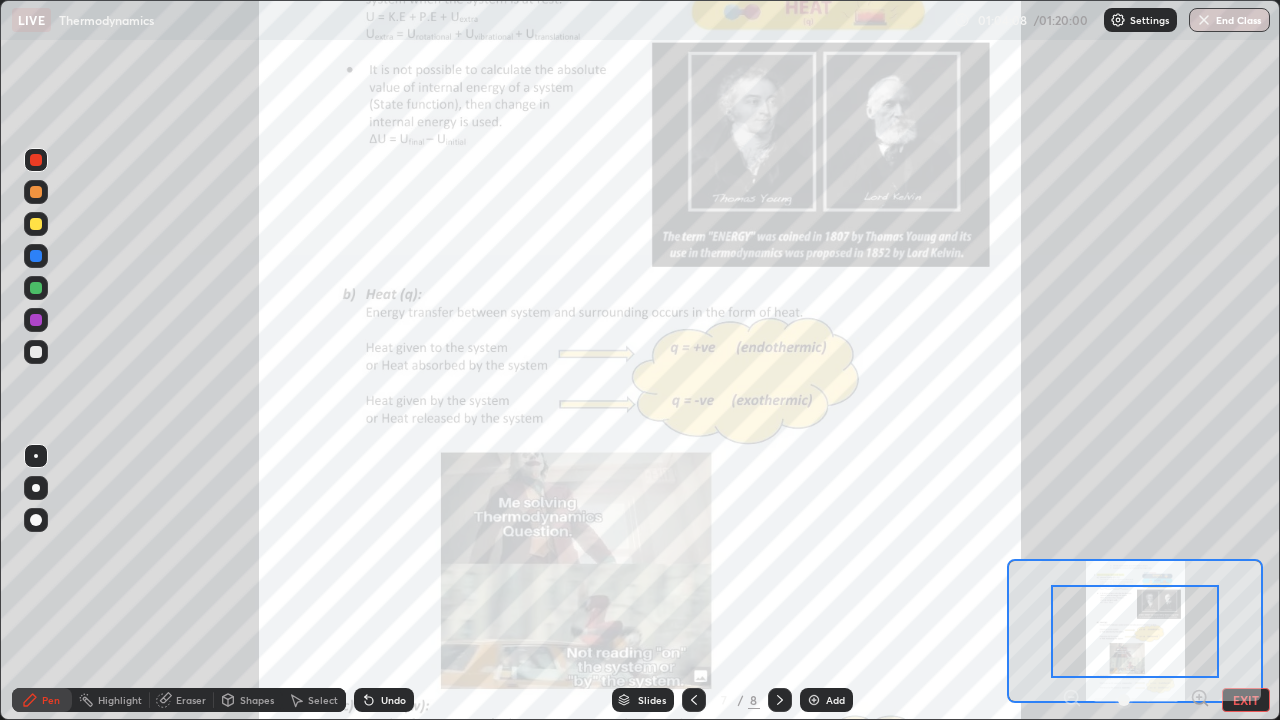 click 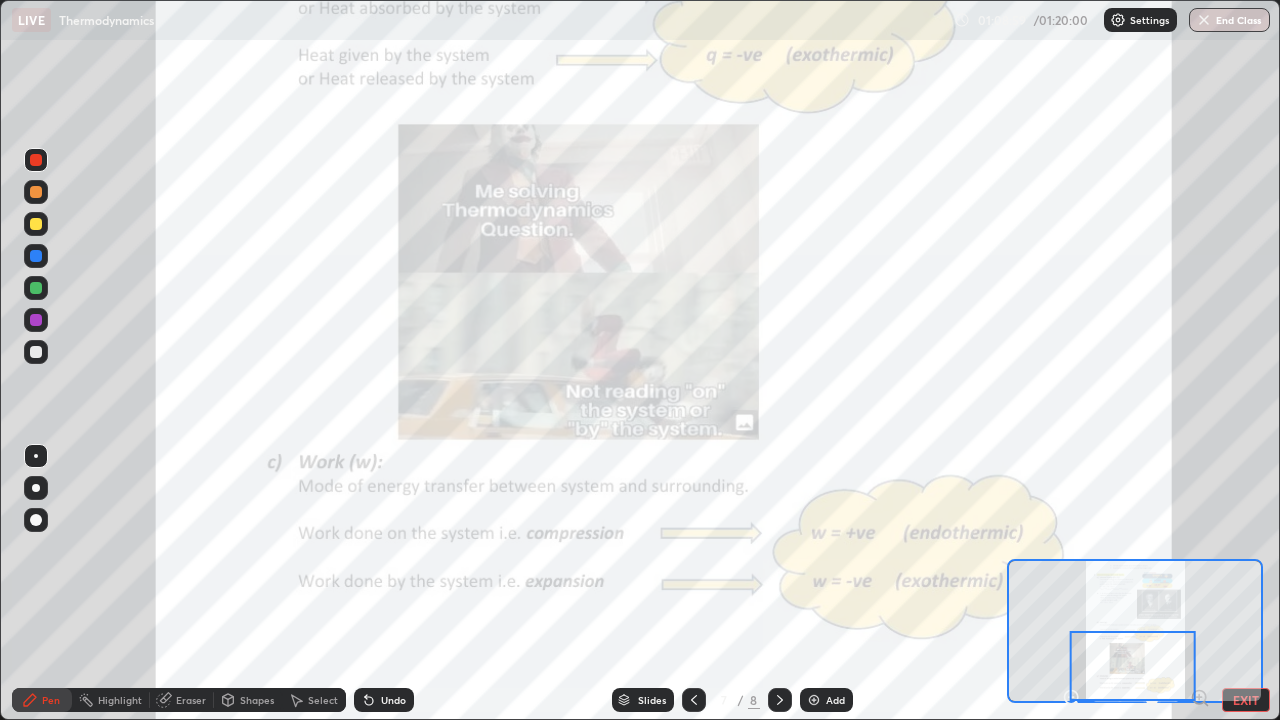 click 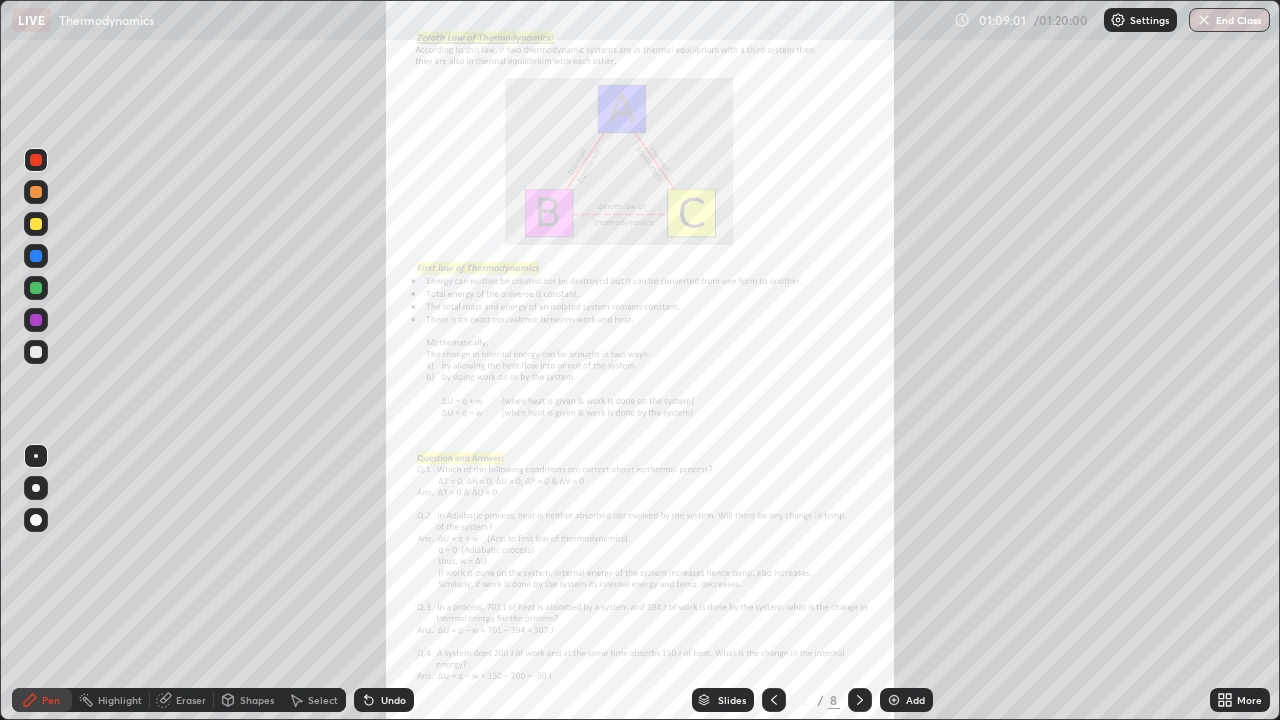 click 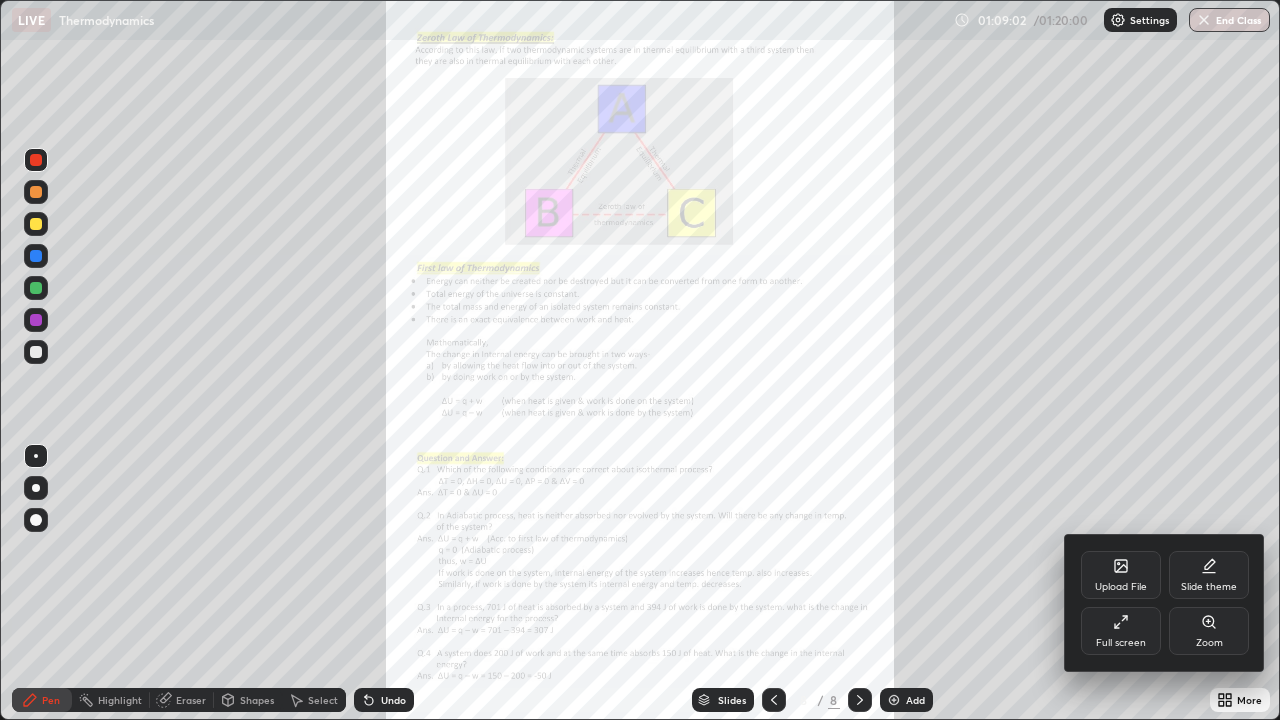 click on "Zoom" at bounding box center [1209, 631] 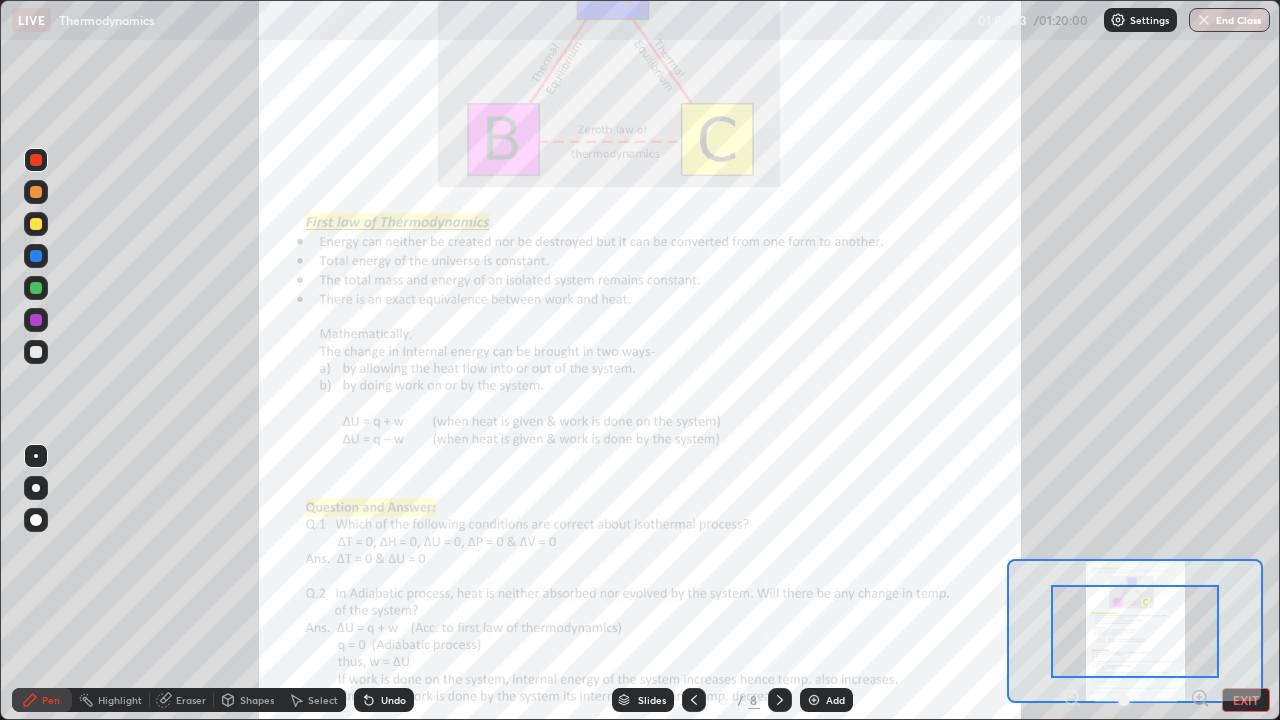 click 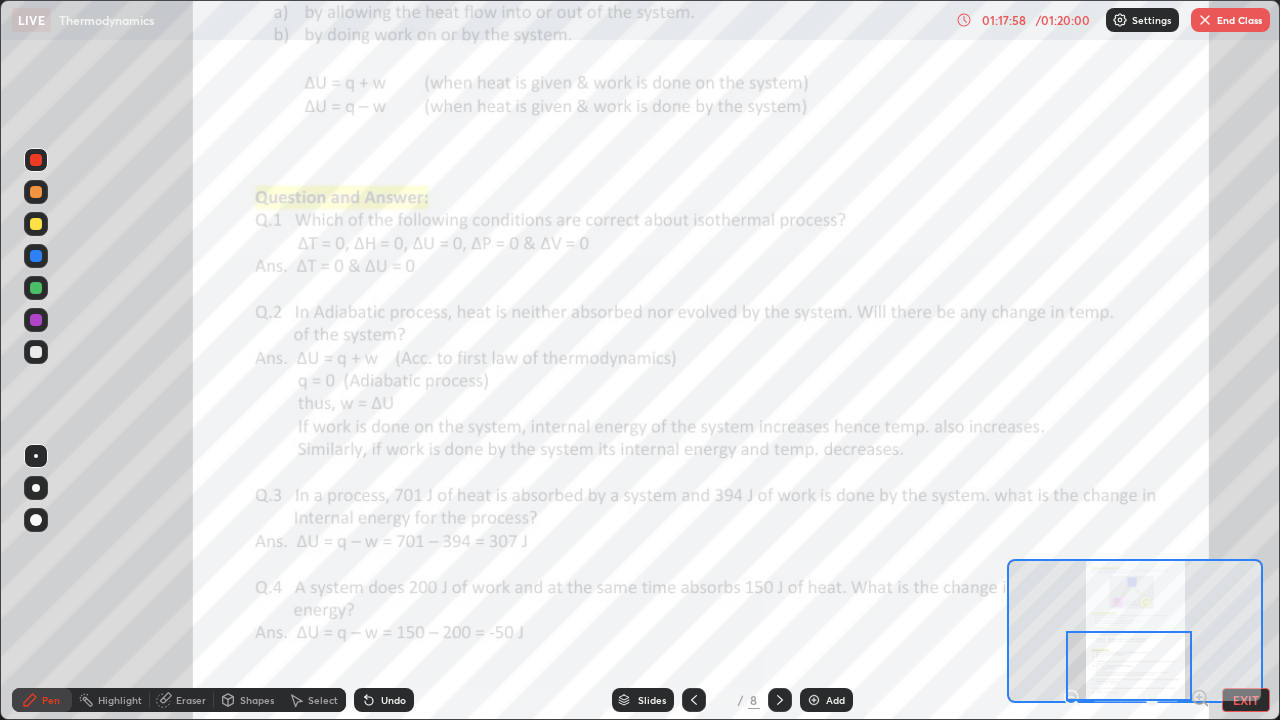 click on "End Class" at bounding box center [1230, 20] 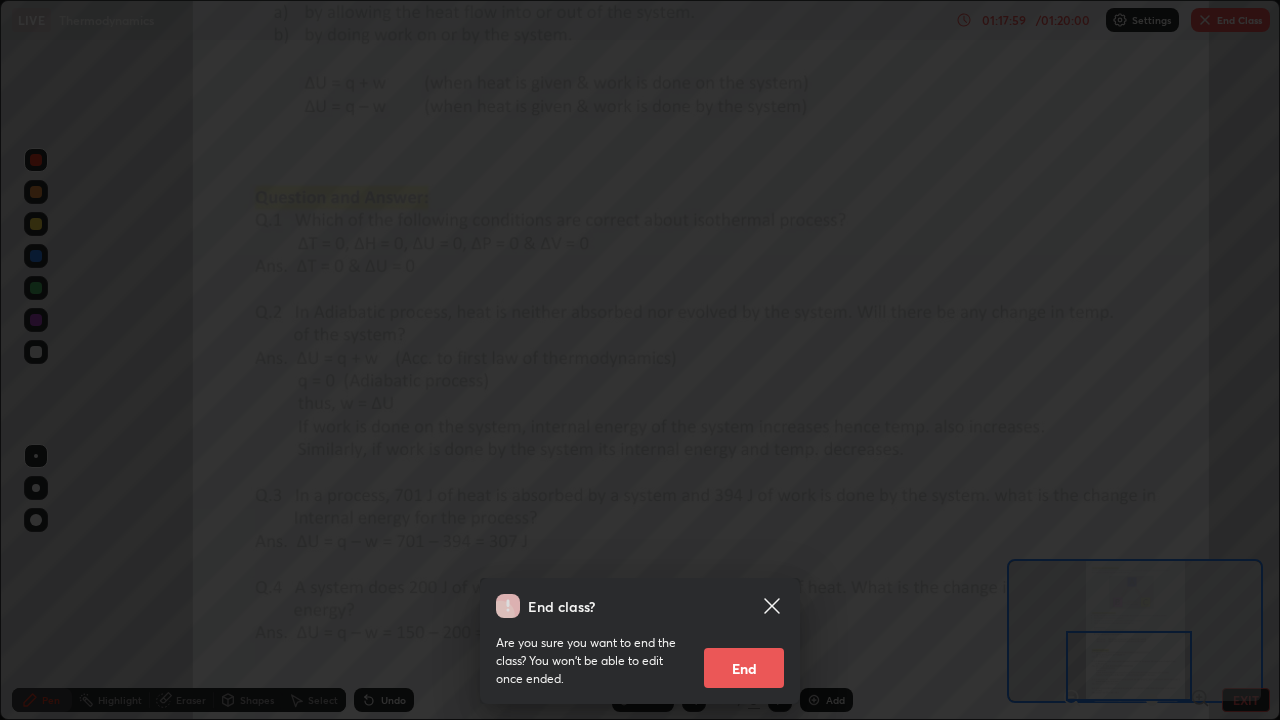 click on "End" at bounding box center [744, 668] 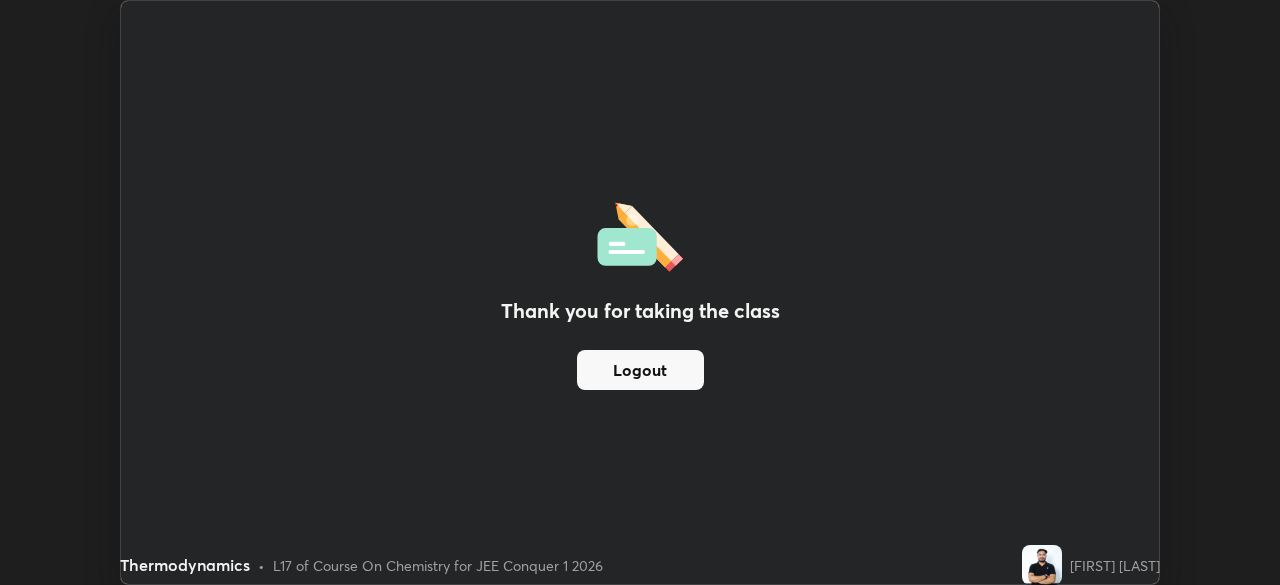 scroll, scrollTop: 585, scrollLeft: 1280, axis: both 